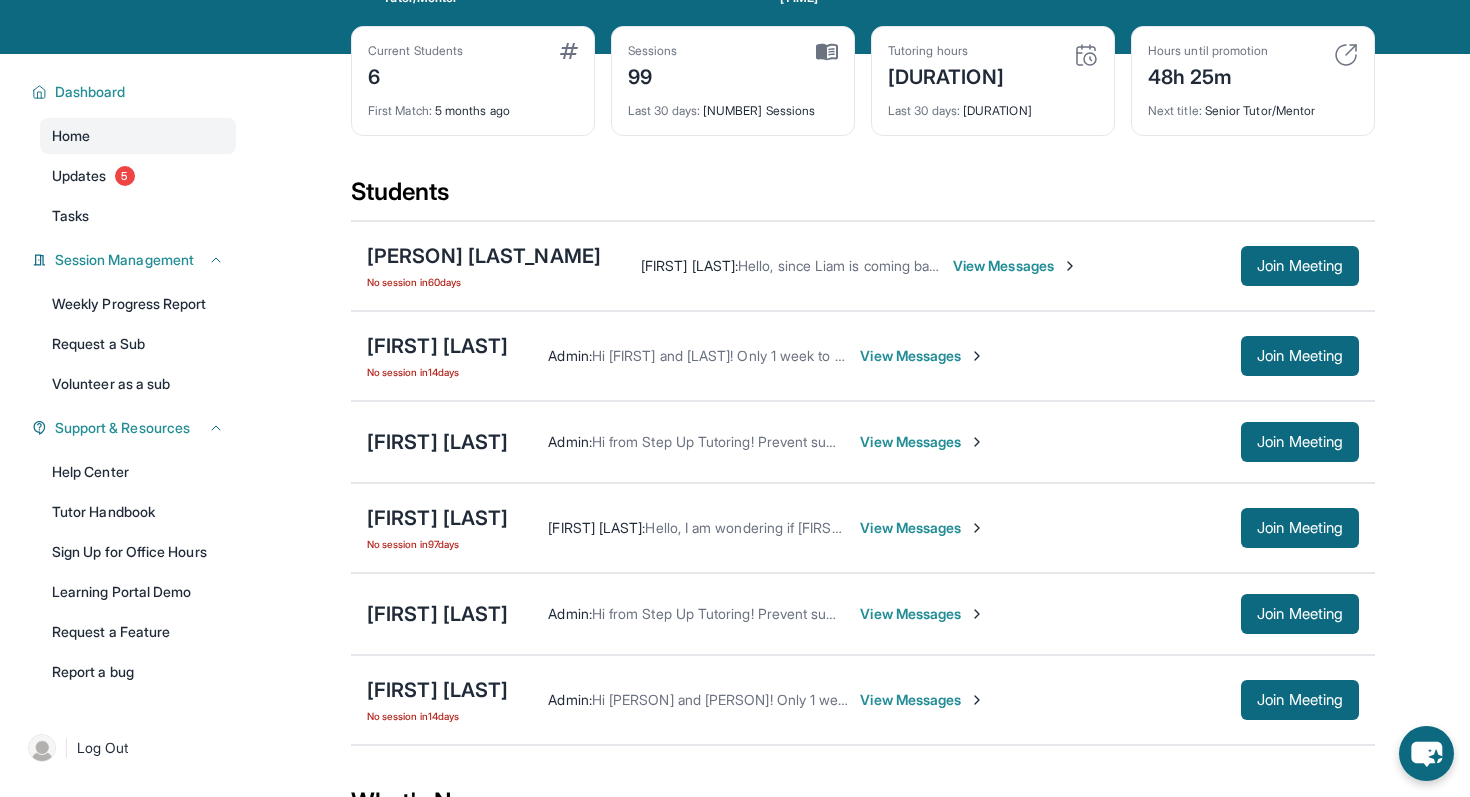 scroll, scrollTop: 82, scrollLeft: 0, axis: vertical 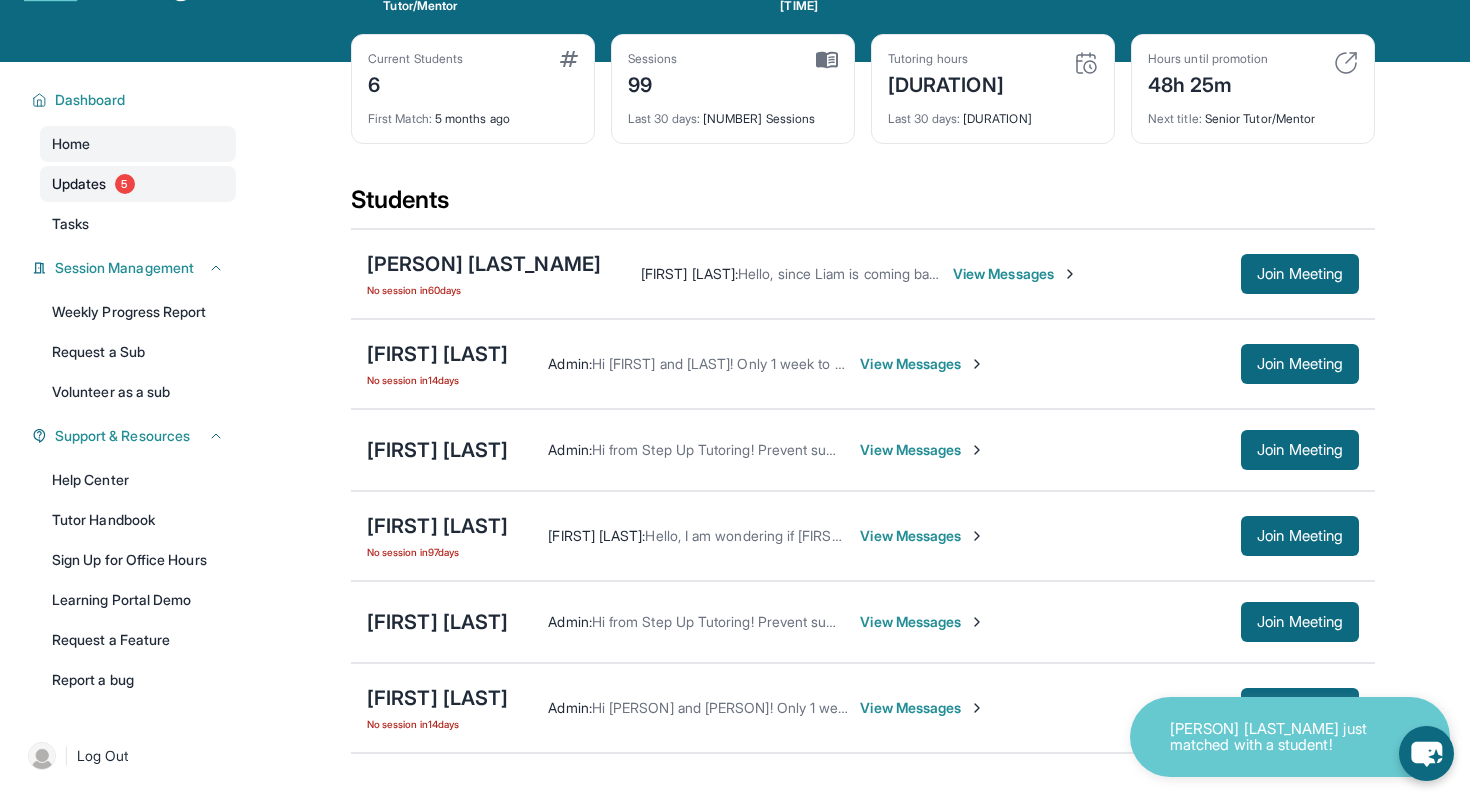 click on "Updates 5" at bounding box center [138, 184] 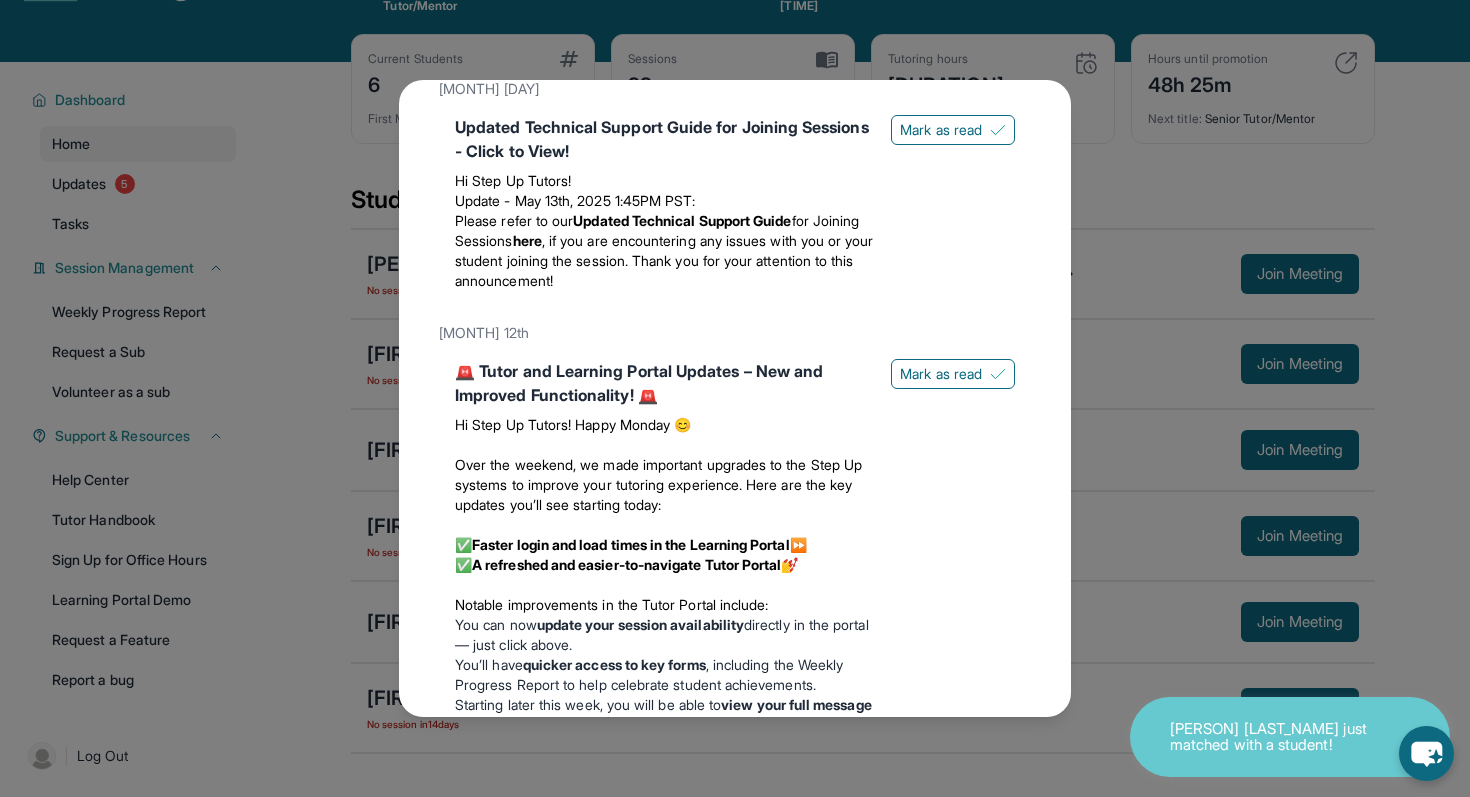 scroll, scrollTop: 2824, scrollLeft: 0, axis: vertical 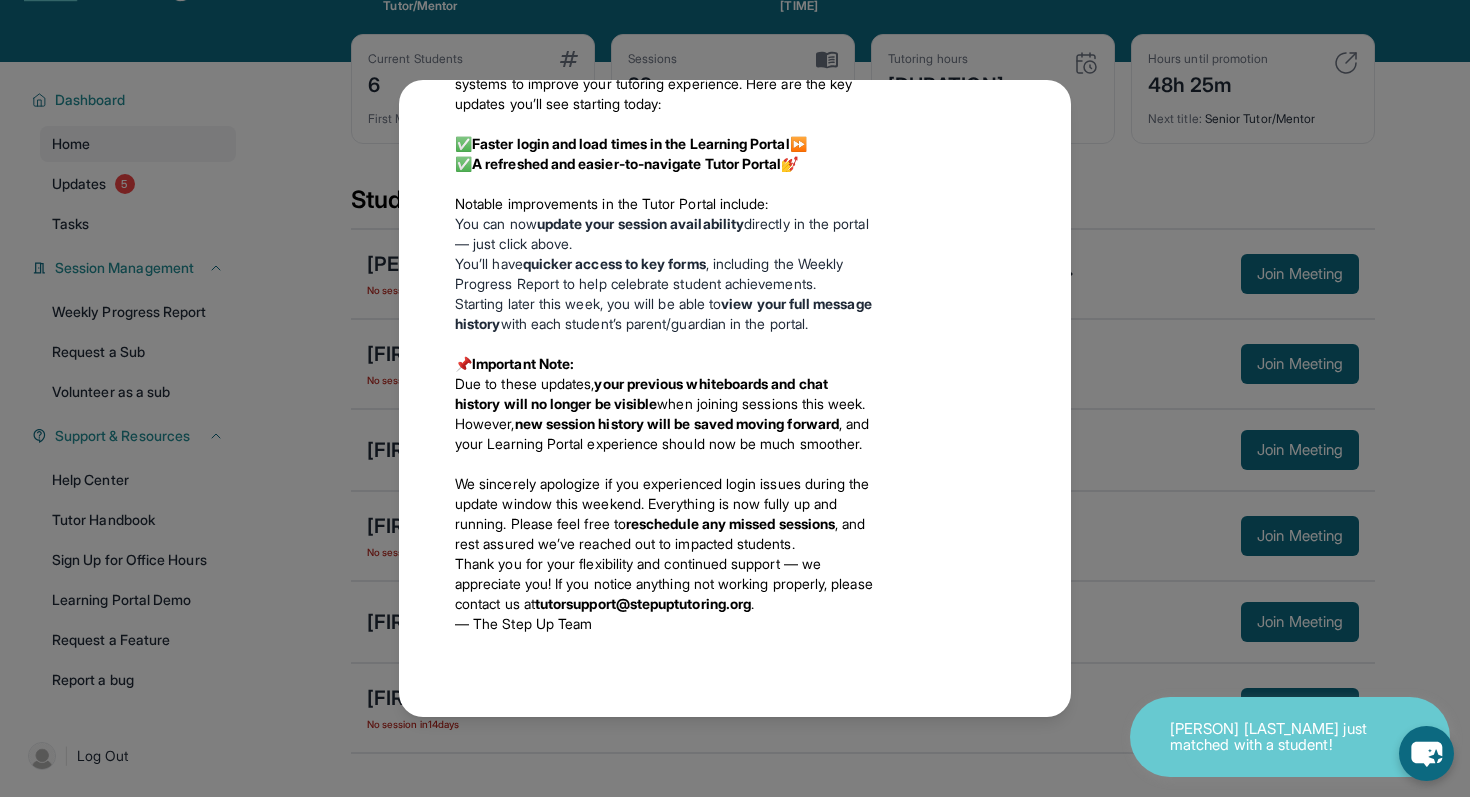 click on "Updates [MONTH] [DAY] Happy [HOLIDAY]! Happy Independence Day from Step-Up Tutoring! If you're scheduled to tutor today, be sure to find another time to have the session with your student, especially if you're busy with holiday fun. Enjoy the festivities, and we hope you're having a great summer! Happy Tutoring! Mark as read [MONTH] [DAY] Make the Most of the Tutoring this Summer @ Step-Up! Step-Up Tutors, Let’s make this summer count! Keep your students engaged with fun, tutor-approved activities that build essential Math and Reading skills. 📌 Reminder: Tutors are required to meet with students twice a week for [DURATION] sessions throughout the summer. Research shows that students who received at least [NUMBER] hours of Step Up Tutoring saw an additional [NUMBER]-point gain in math percentiles compared to those with less tutoring!🎯 Here are some recommended learning activities to keep sessions fresh, effective, and fun: Math: Recommended Eedi lessons Blooket * Mathplayground ABCya Literacy: *" at bounding box center (735, 398) 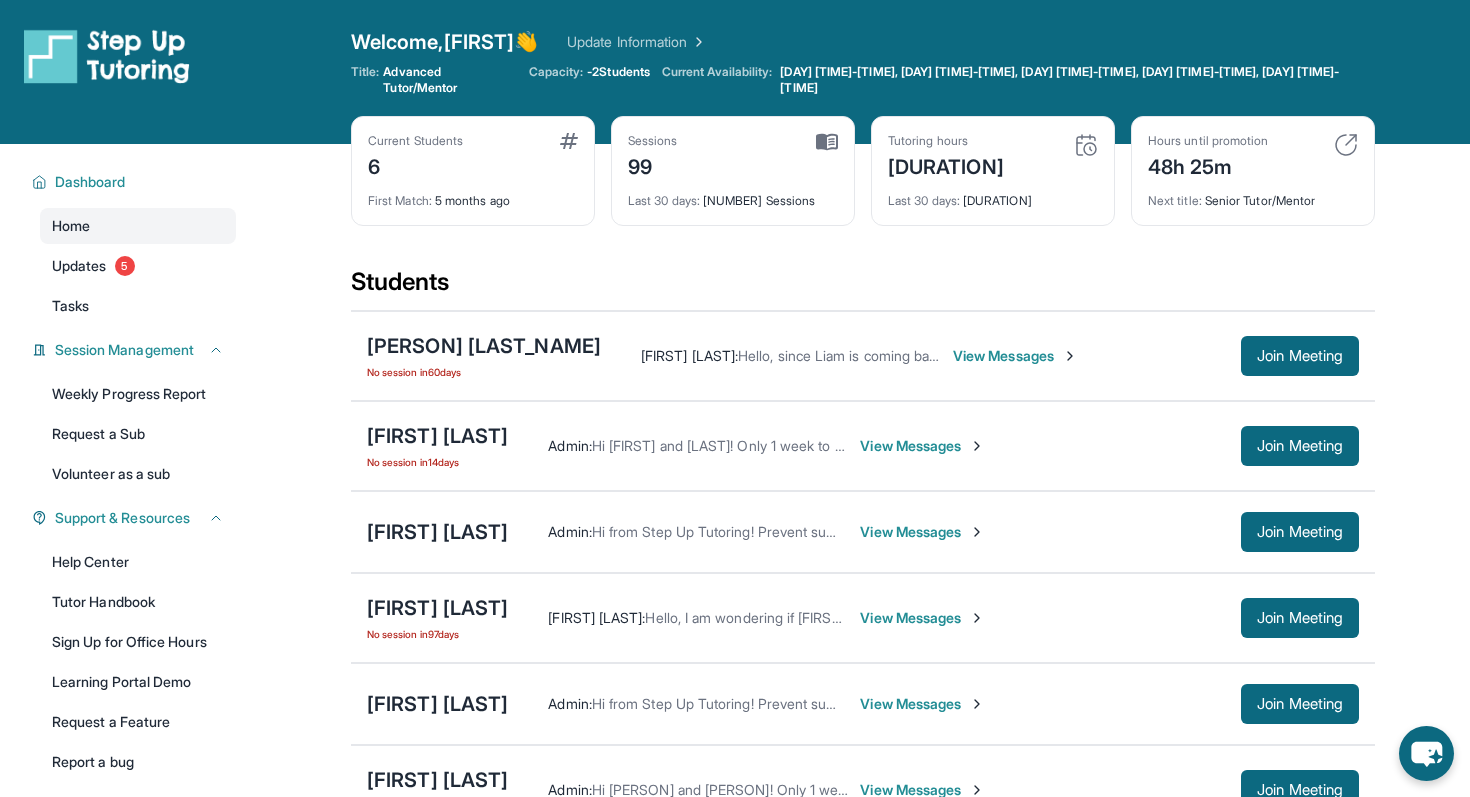 scroll, scrollTop: 129, scrollLeft: 0, axis: vertical 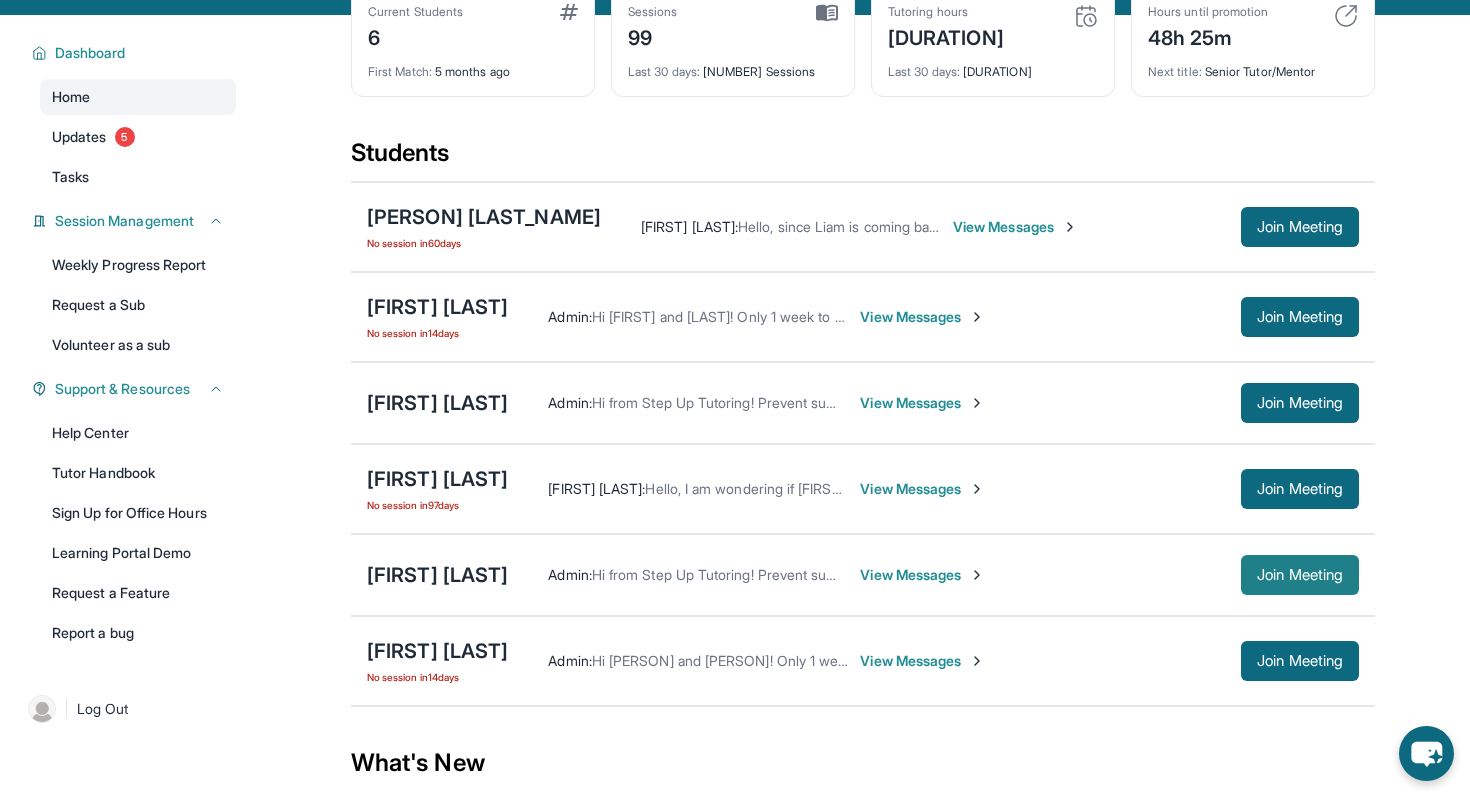 click on "Join Meeting" at bounding box center (1300, 575) 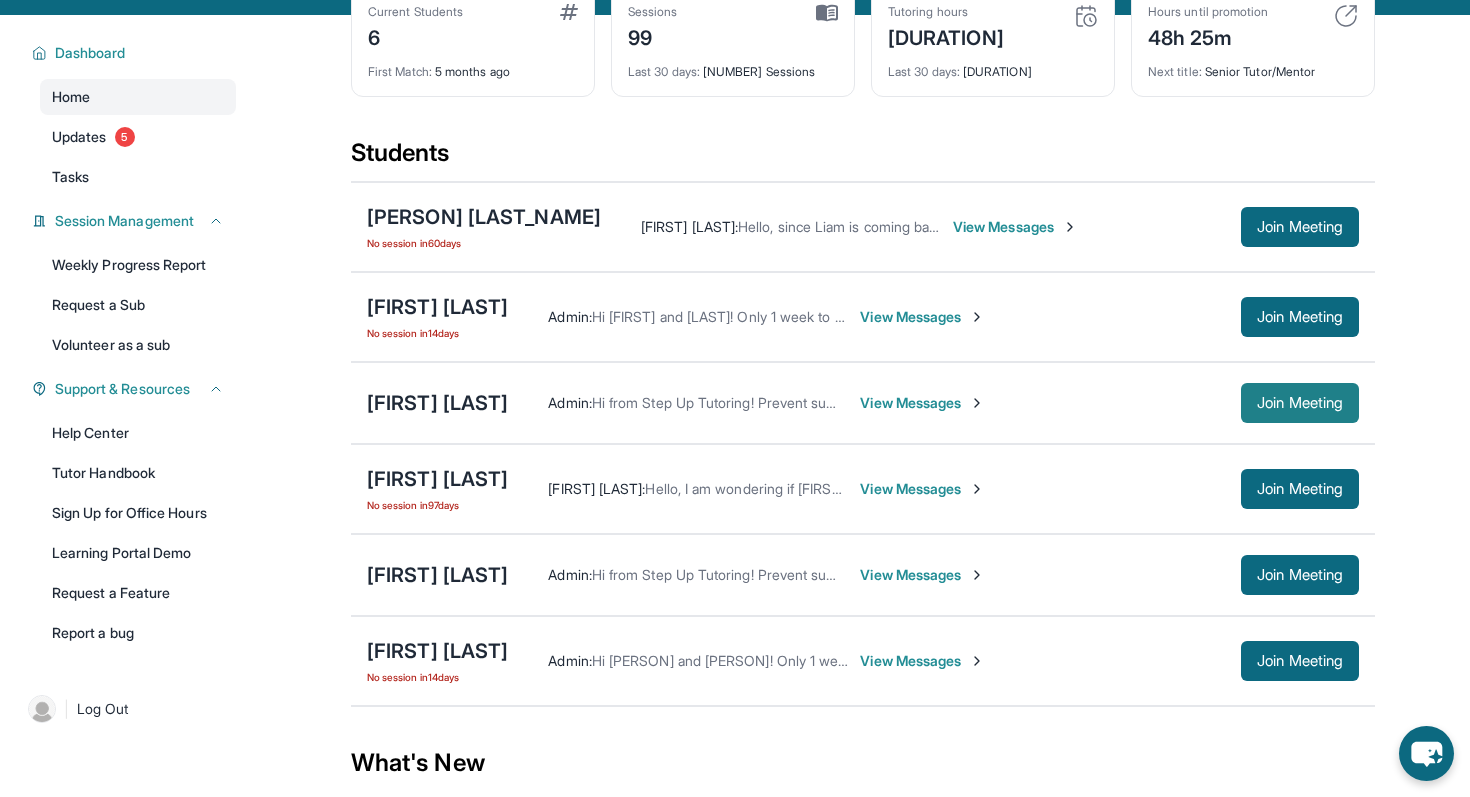 click on "Join Meeting" at bounding box center (1300, 403) 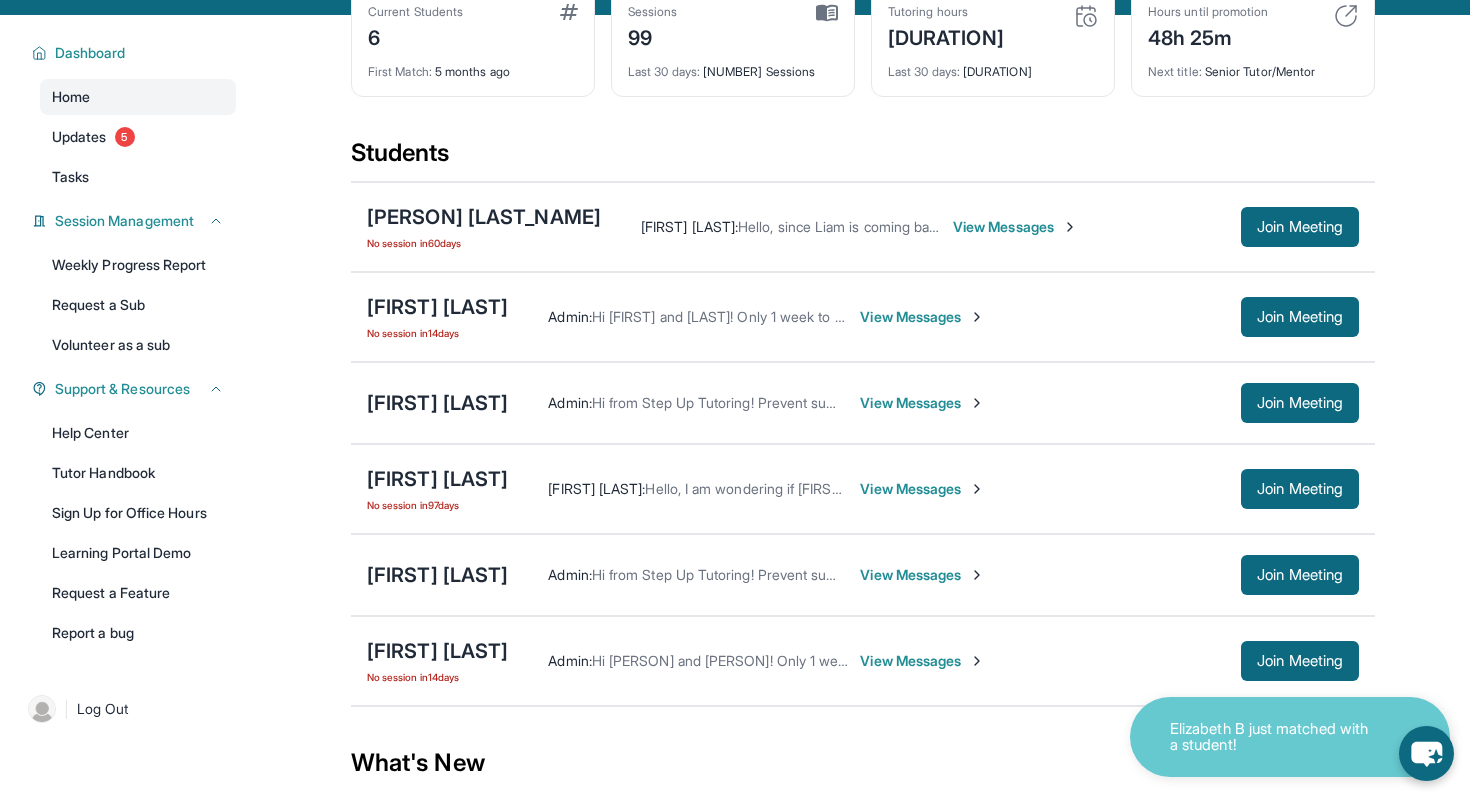 click on "View Messages" at bounding box center [922, 575] 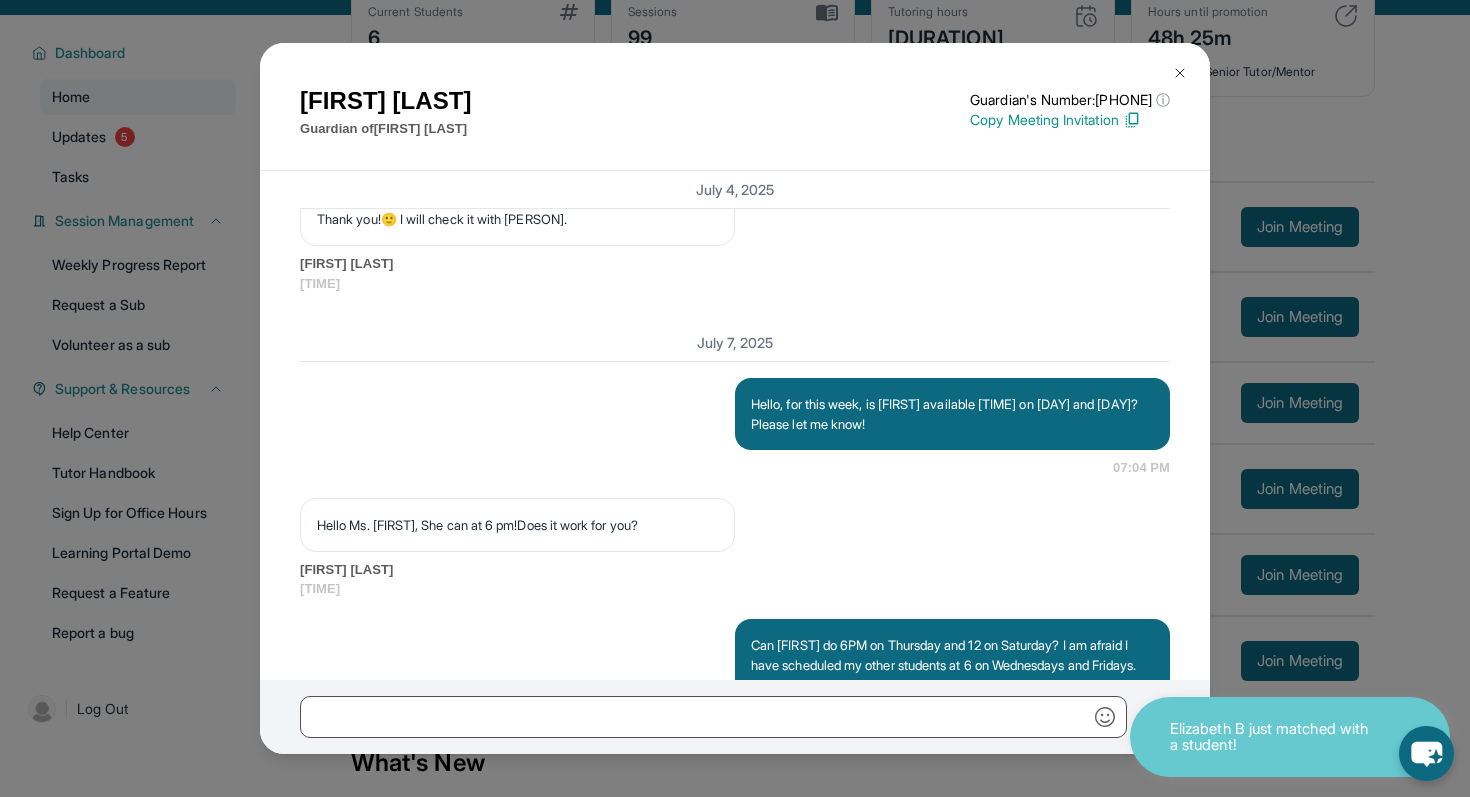 scroll, scrollTop: 39303, scrollLeft: 0, axis: vertical 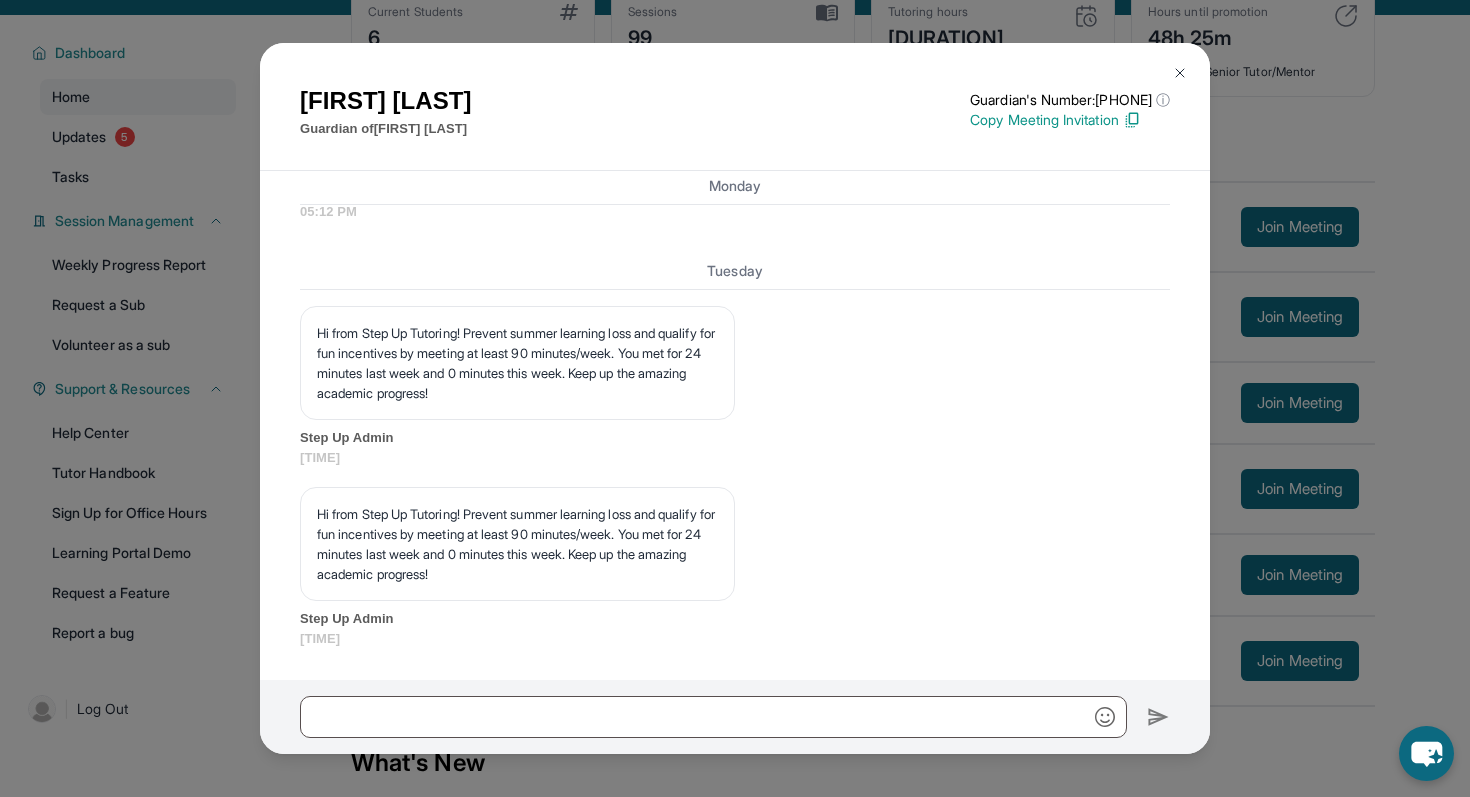 click at bounding box center [1180, 73] 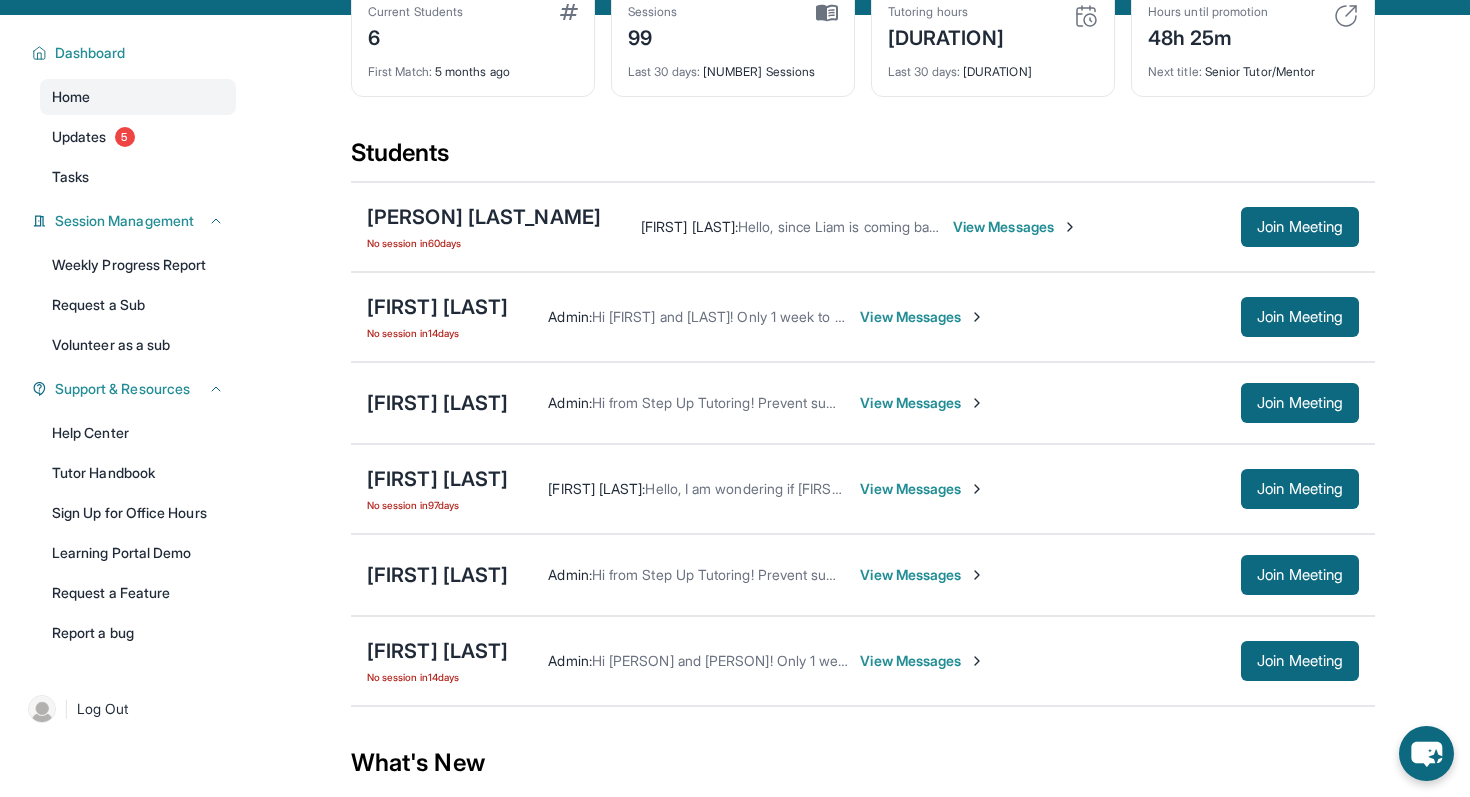 click on "View Messages" at bounding box center (922, 317) 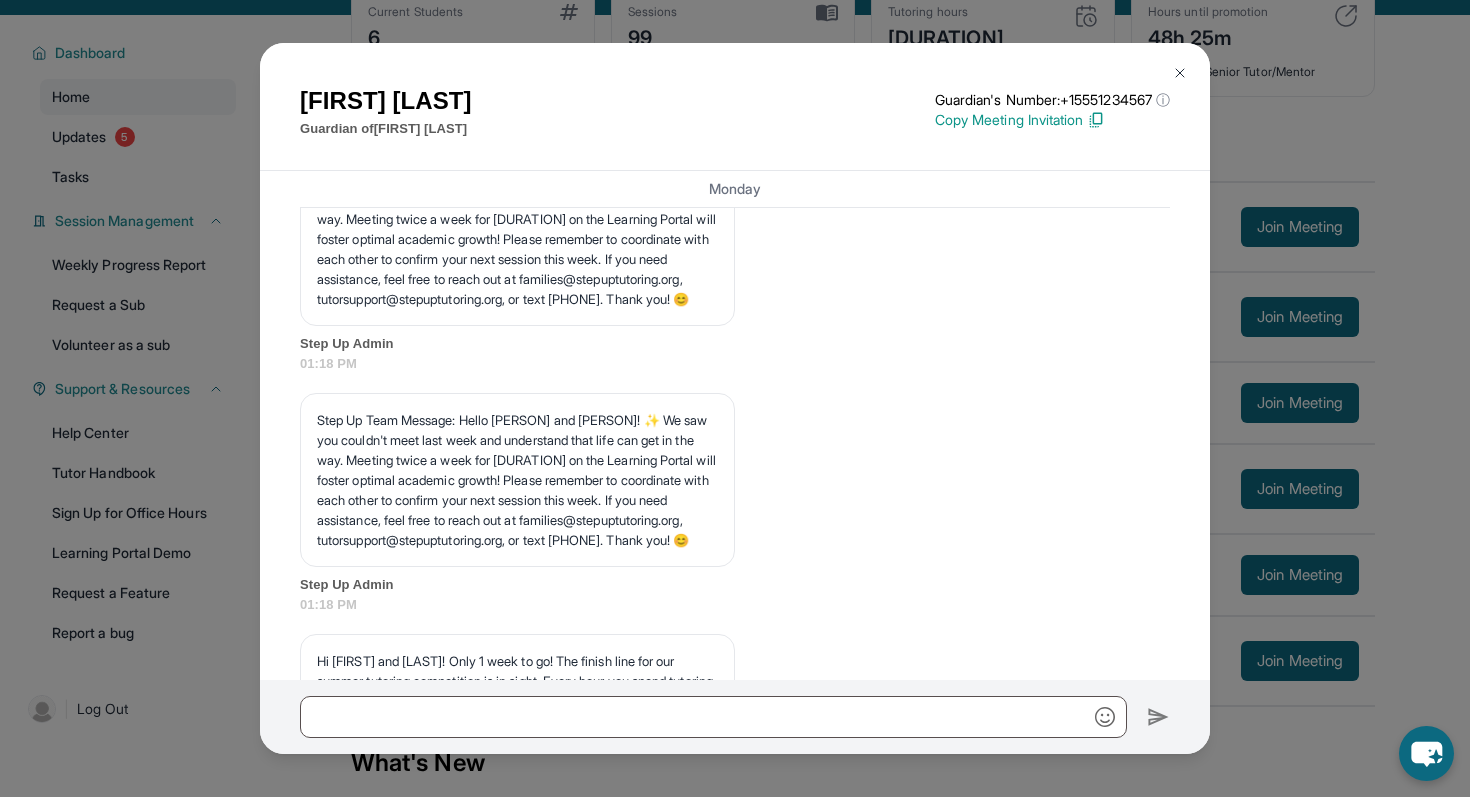 scroll, scrollTop: 14916, scrollLeft: 0, axis: vertical 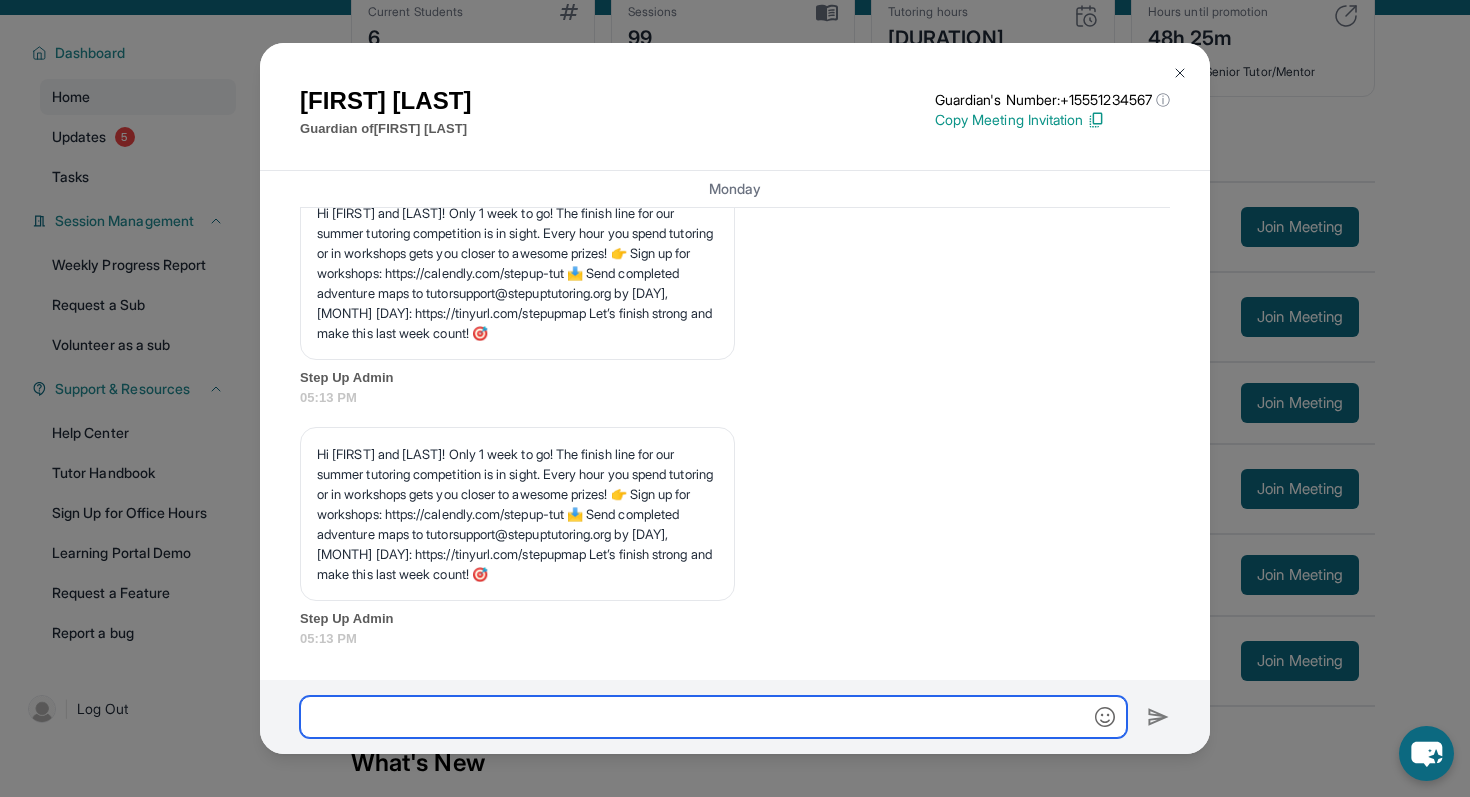 click at bounding box center [713, 717] 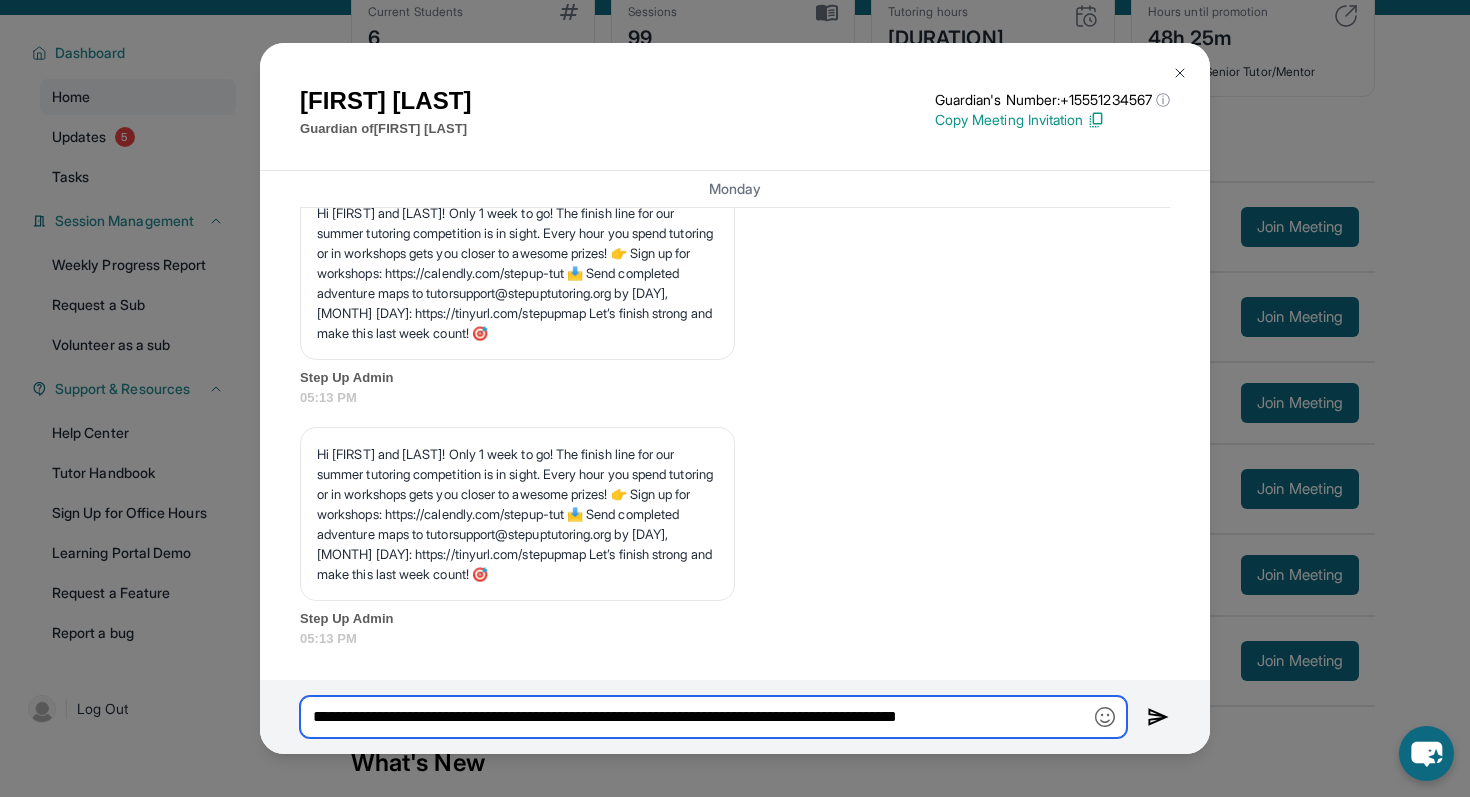 type on "**********" 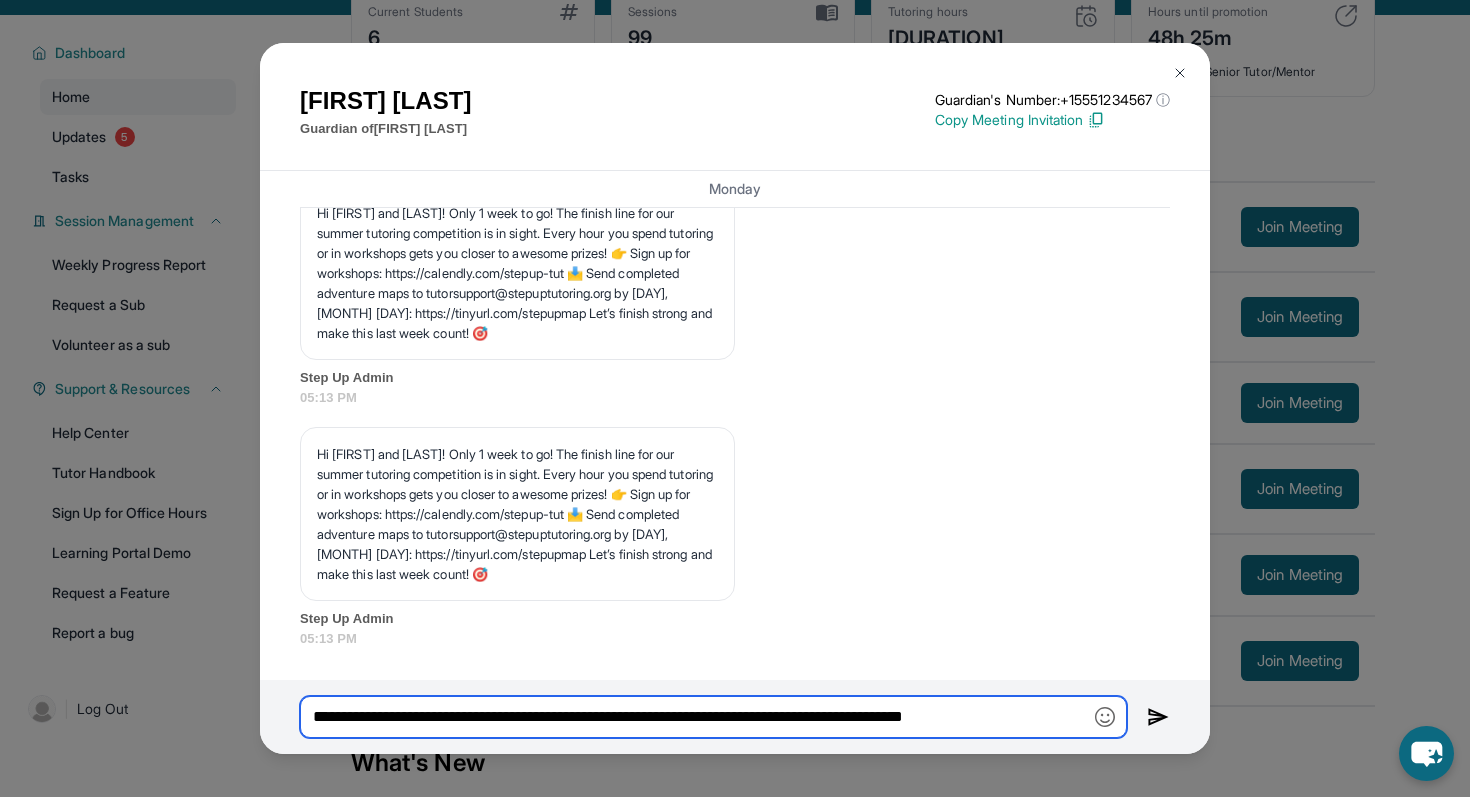 click on "**********" at bounding box center (713, 717) 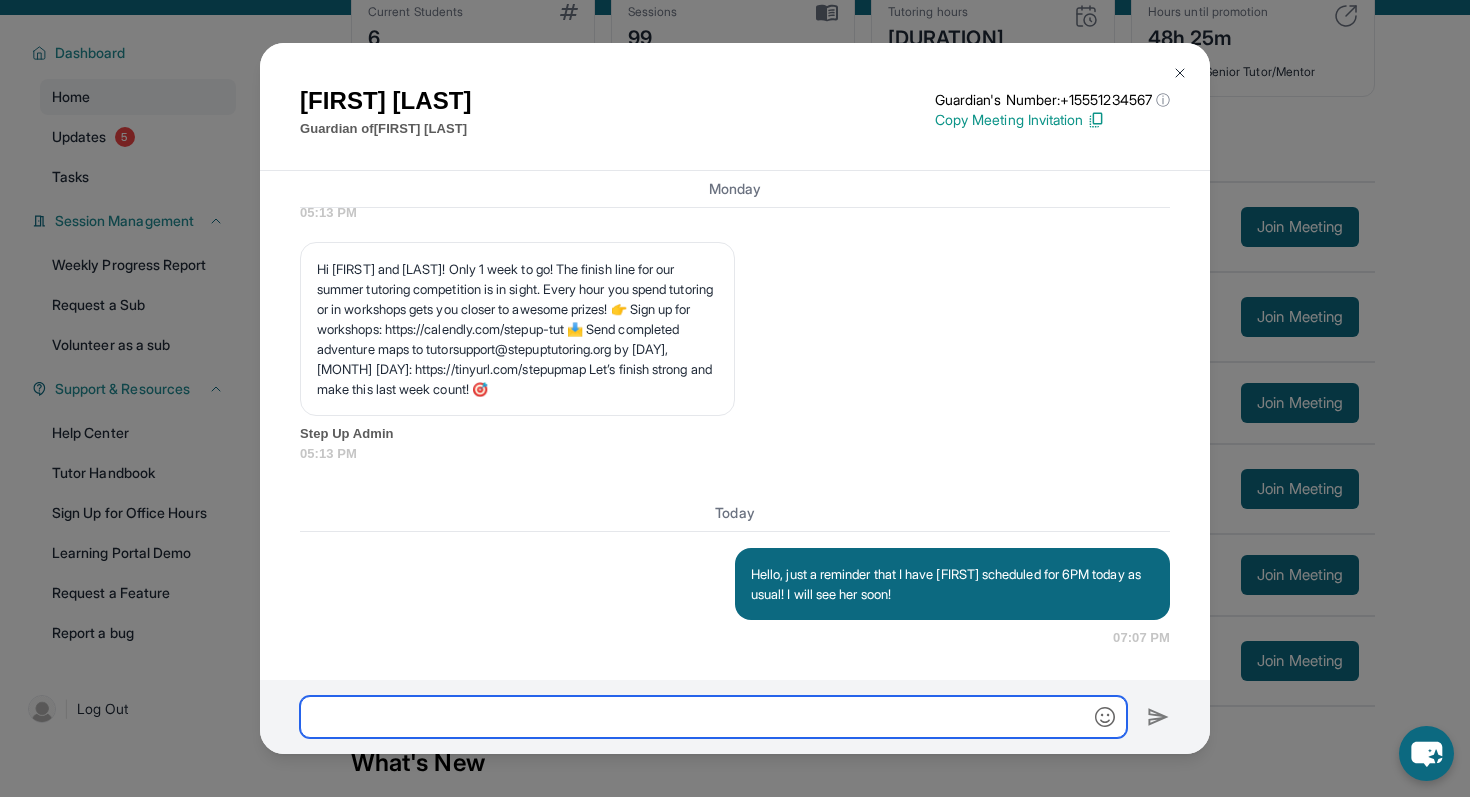 scroll, scrollTop: 15101, scrollLeft: 0, axis: vertical 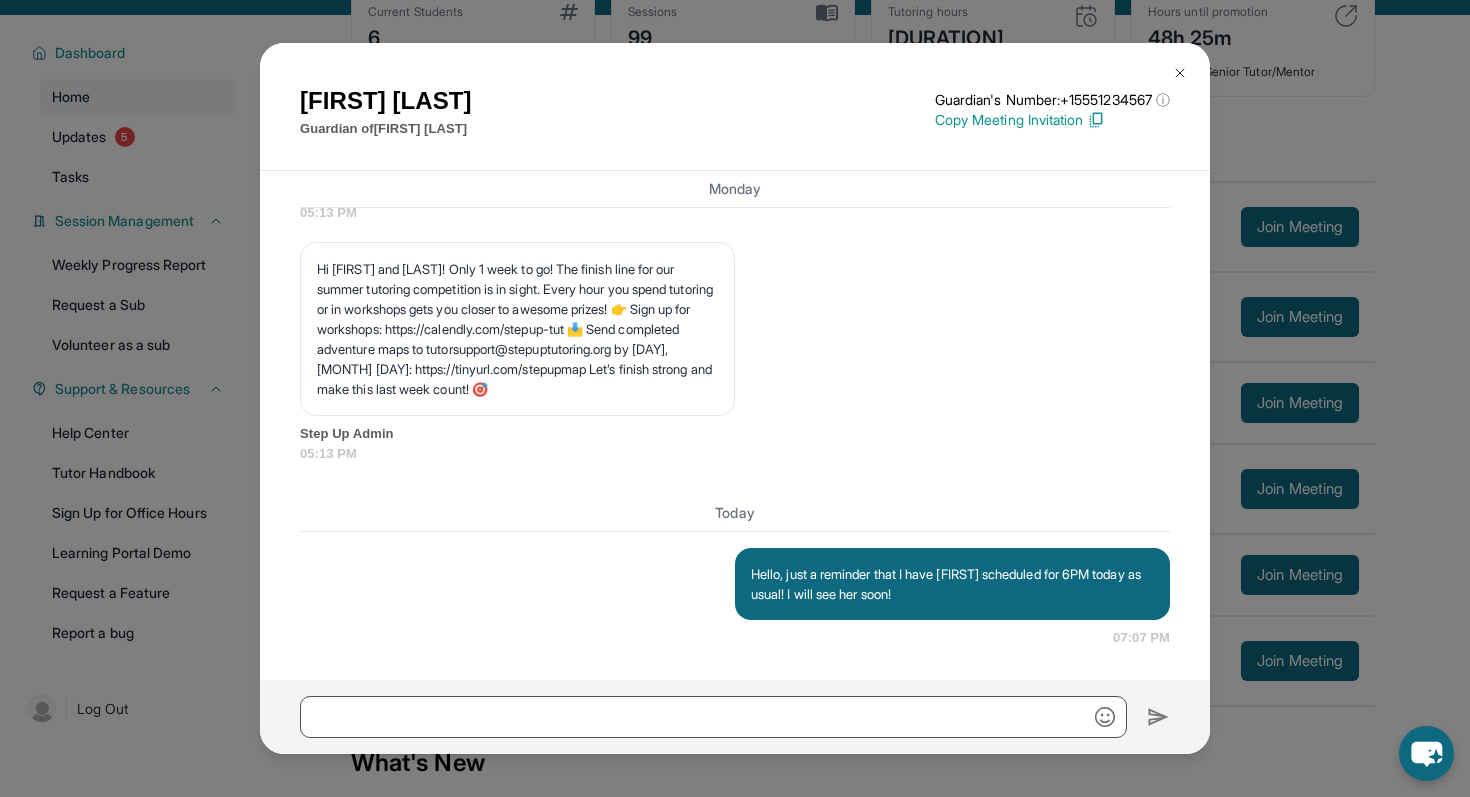click on "[FIRST] [LAST] Guardian of [FIRST] [LAST] Guardian's Number:  [PHONE] ⓘ This isn't the guardian's real number — it's a private forwarding number that keeps their info safe while still letting you text them. Copy Meeting Invitation [MONTH] [DAY], [YEAR] <p>**New Step Up Tutoring Match Chat**: Hi [FIRST]! This is the start of your chat with [FIRST]'s new tutor, [LAST]. Please respond to this text with a message to your tutor introducing yourself with your name and your relation to [FIRST] within 24 hours. They will reply to start scheduling your first session (we suggest within 7 days of this text) and 2x/week tutoring schedule. Save this contact with your tutor's name and Step Up, so you know where to reach them. Happy tutoring! :)</p> Step Up Admin [TIME] Step Up Admin [TIME] Step Up Admin [TIME] Step Up Admin [TIME] Step Up Admin [TIME] Step Up Admin <p>Please confirm that the tutor will be able to attend your first assigned meeting time before joining the link!</p> Step Up Admin" at bounding box center (735, 398) 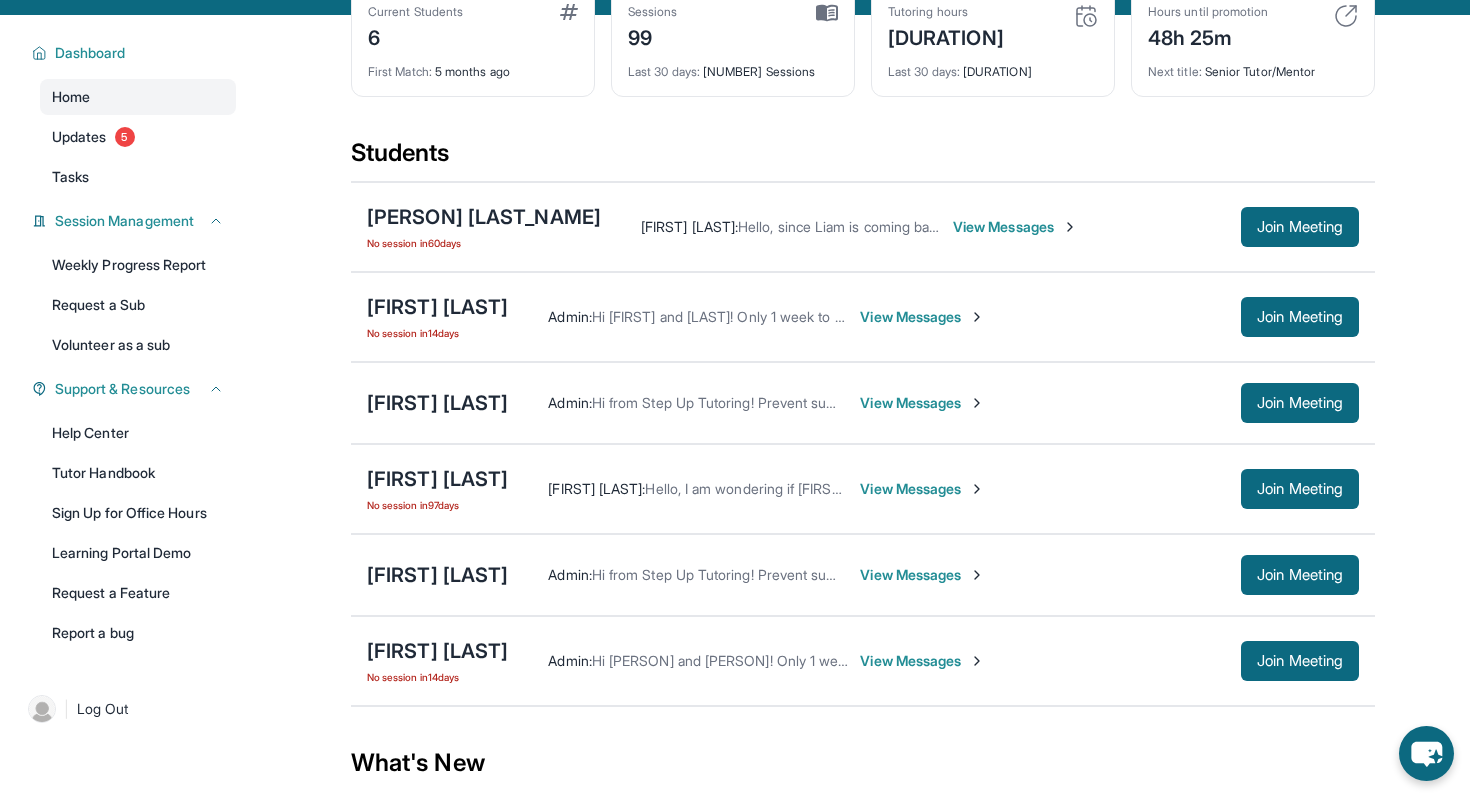 click on "View Messages" at bounding box center (922, 661) 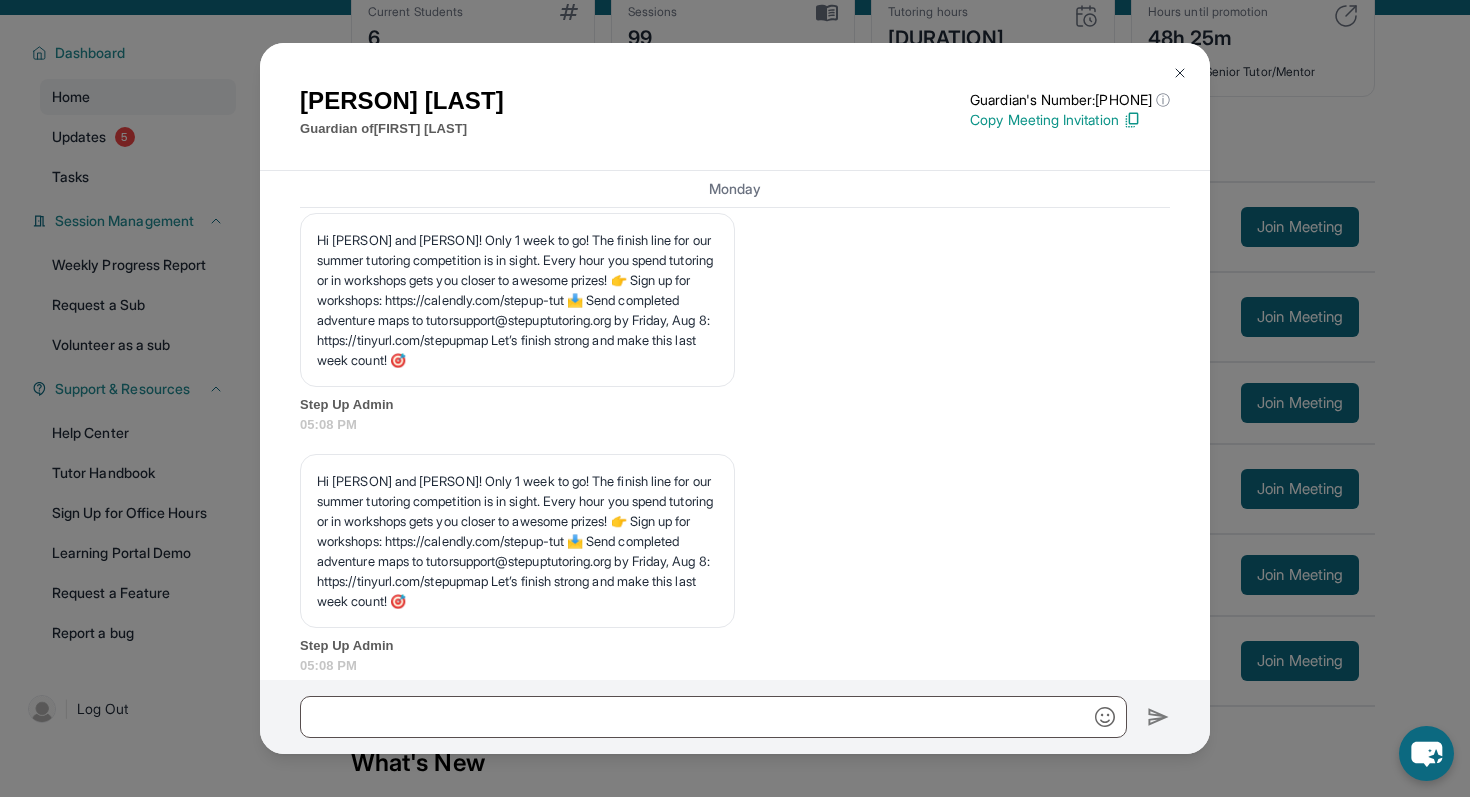 scroll, scrollTop: 12393, scrollLeft: 0, axis: vertical 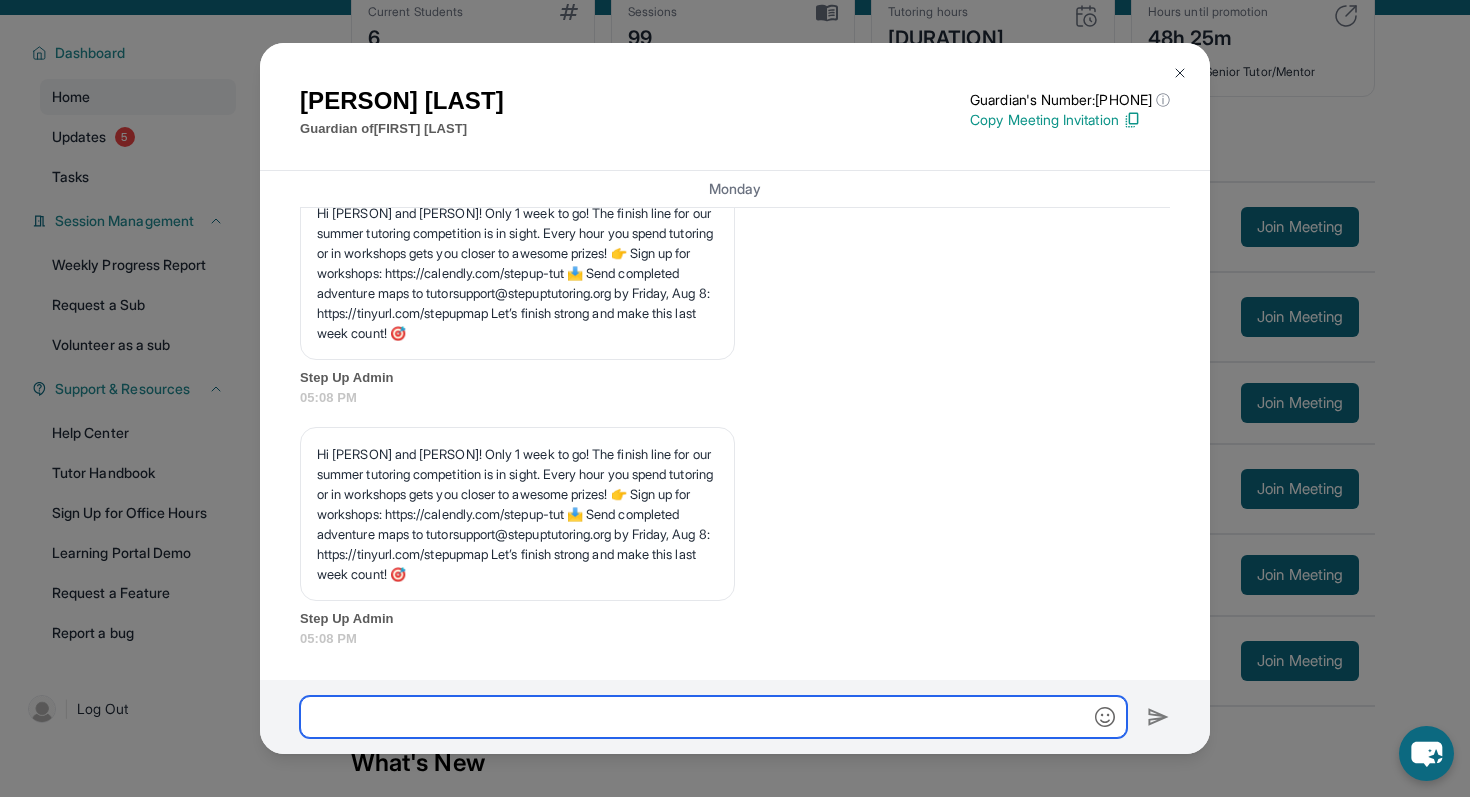 click at bounding box center [713, 717] 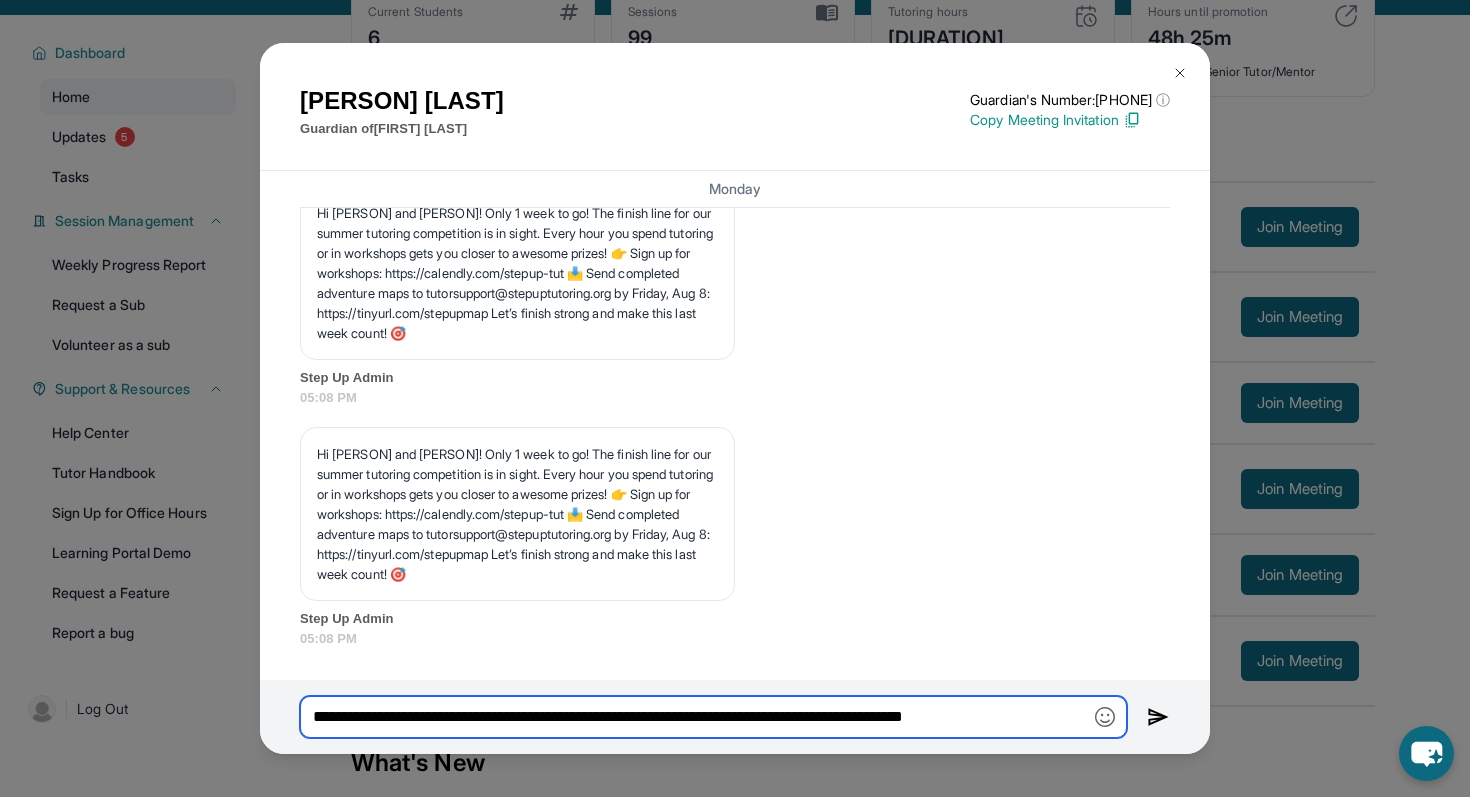 click on "**********" at bounding box center [713, 717] 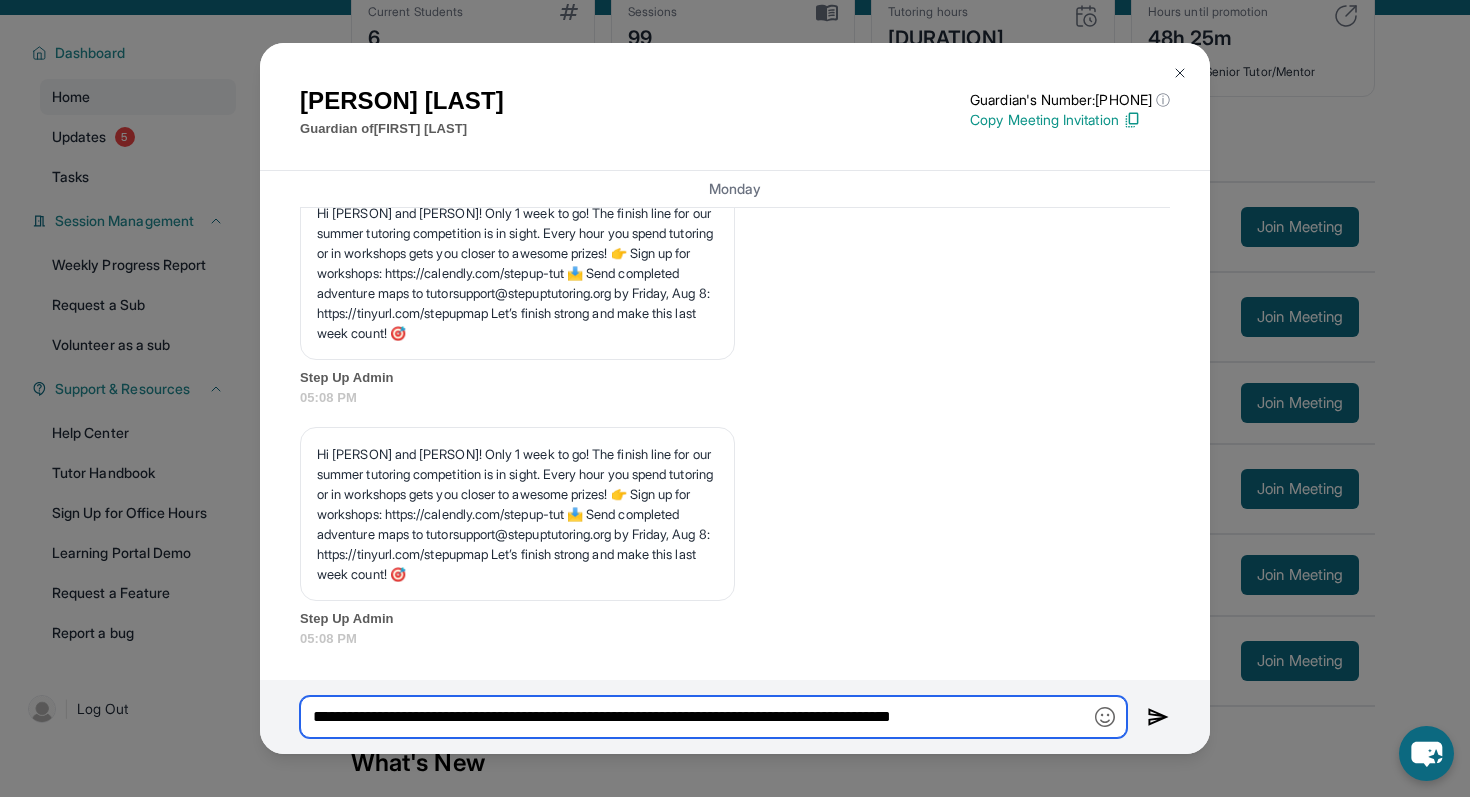 click on "**********" at bounding box center (713, 717) 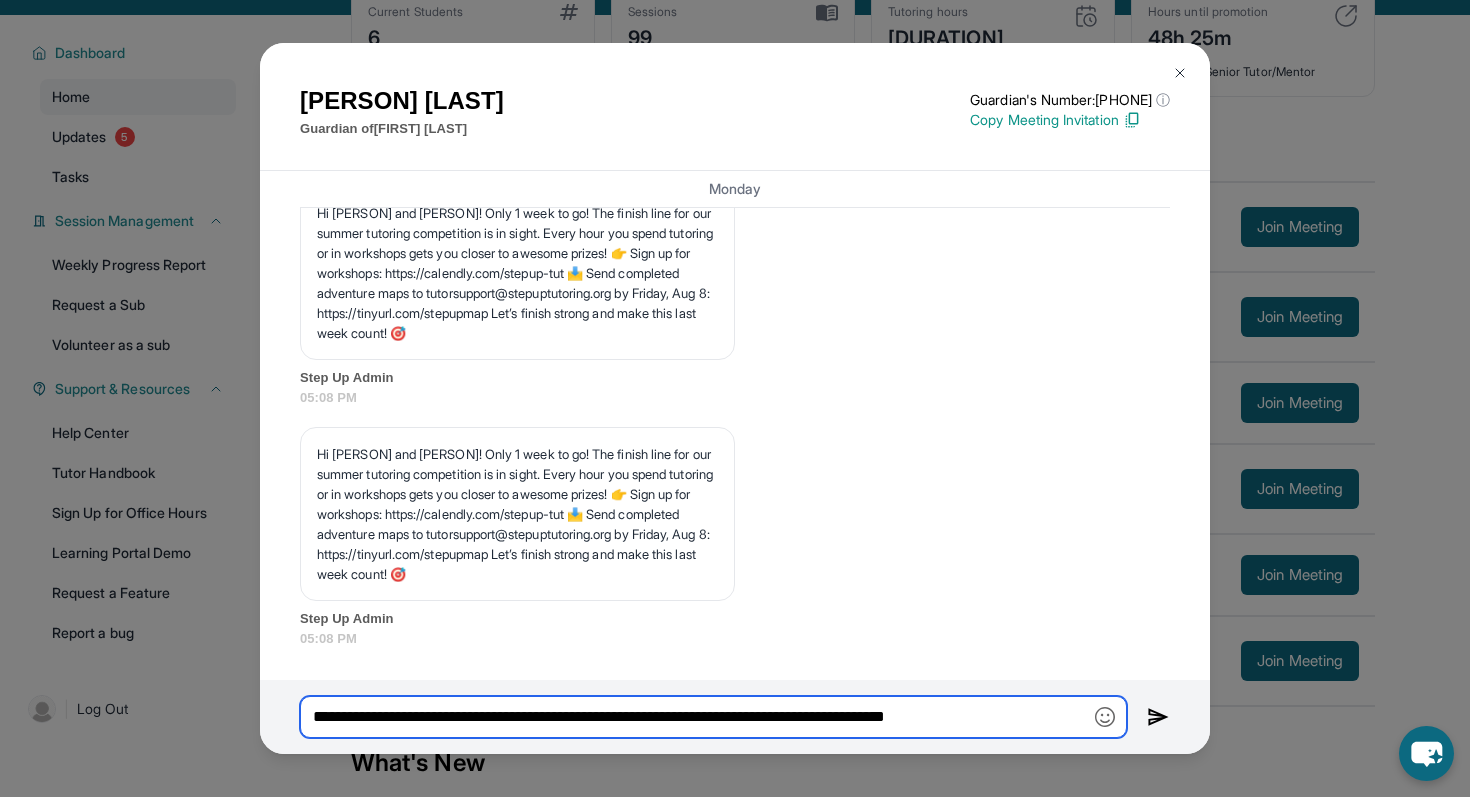 type on "**********" 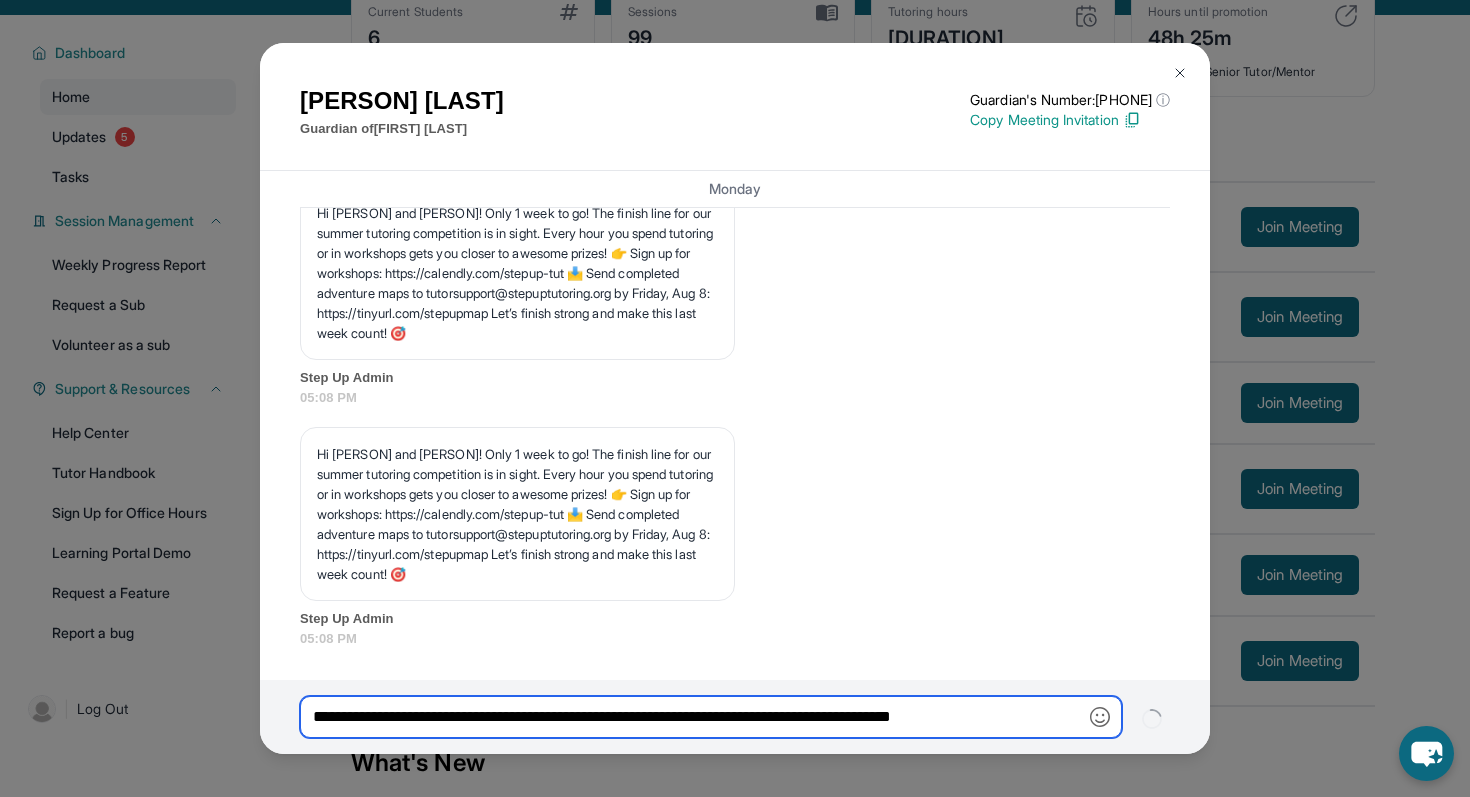 type 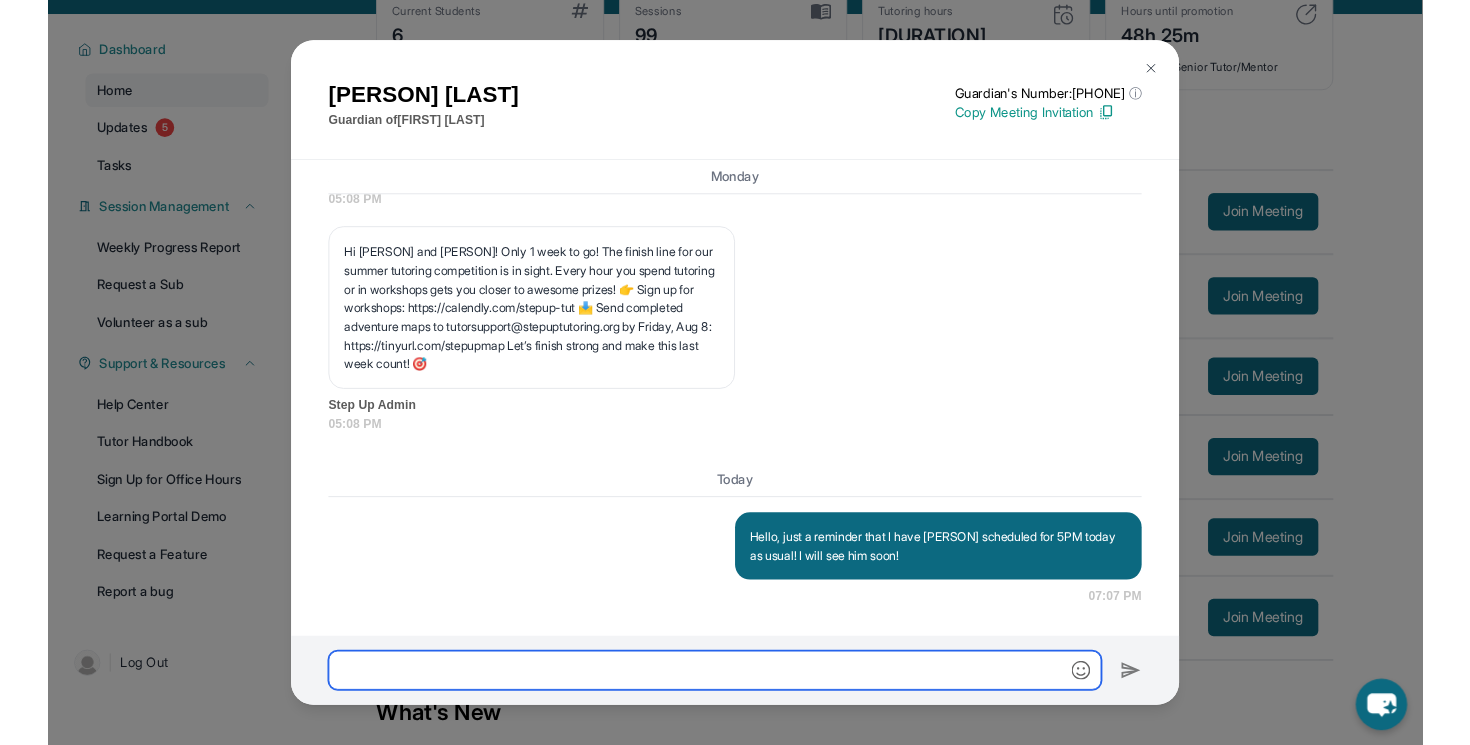 scroll, scrollTop: 12577, scrollLeft: 0, axis: vertical 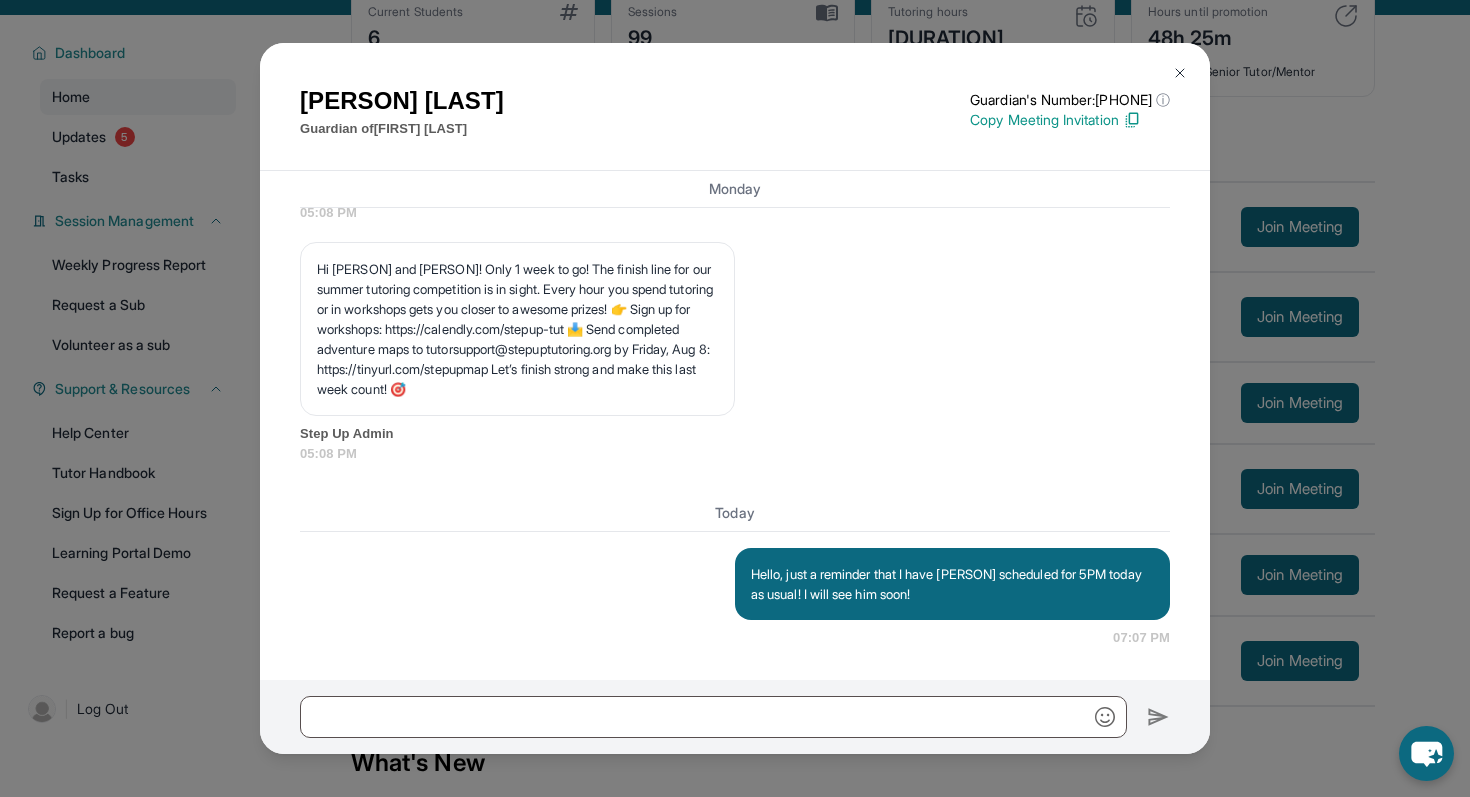 click at bounding box center [1180, 73] 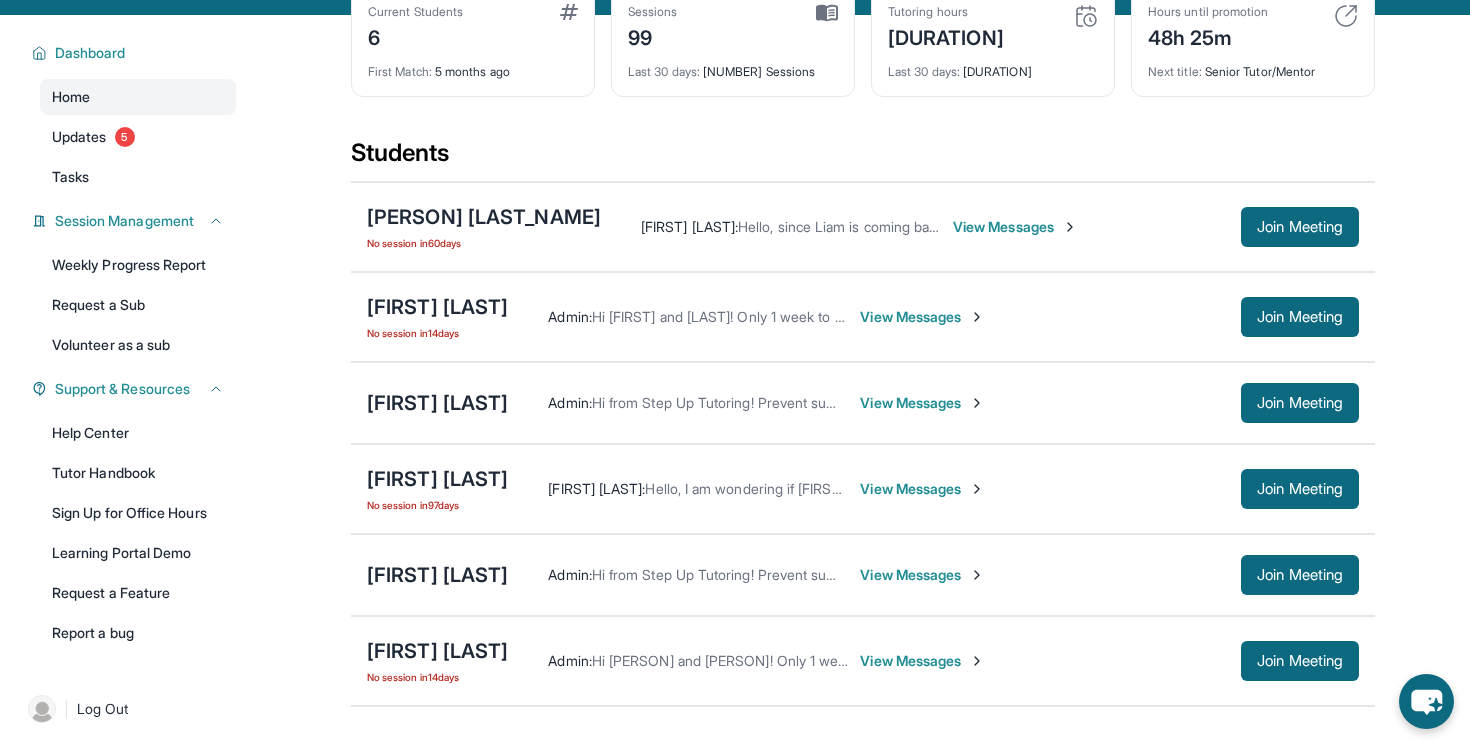 scroll, scrollTop: 146, scrollLeft: 0, axis: vertical 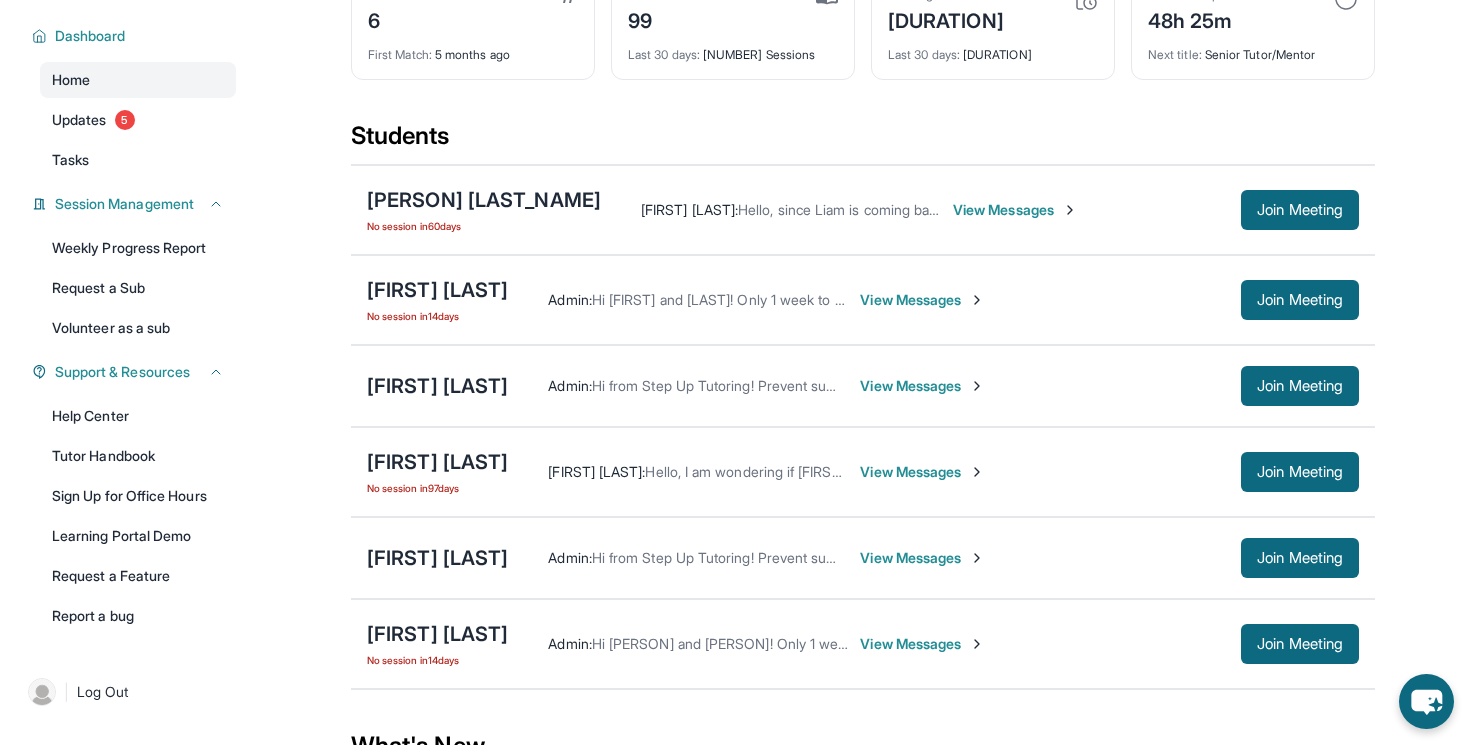 click on "View Messages" at bounding box center (922, 558) 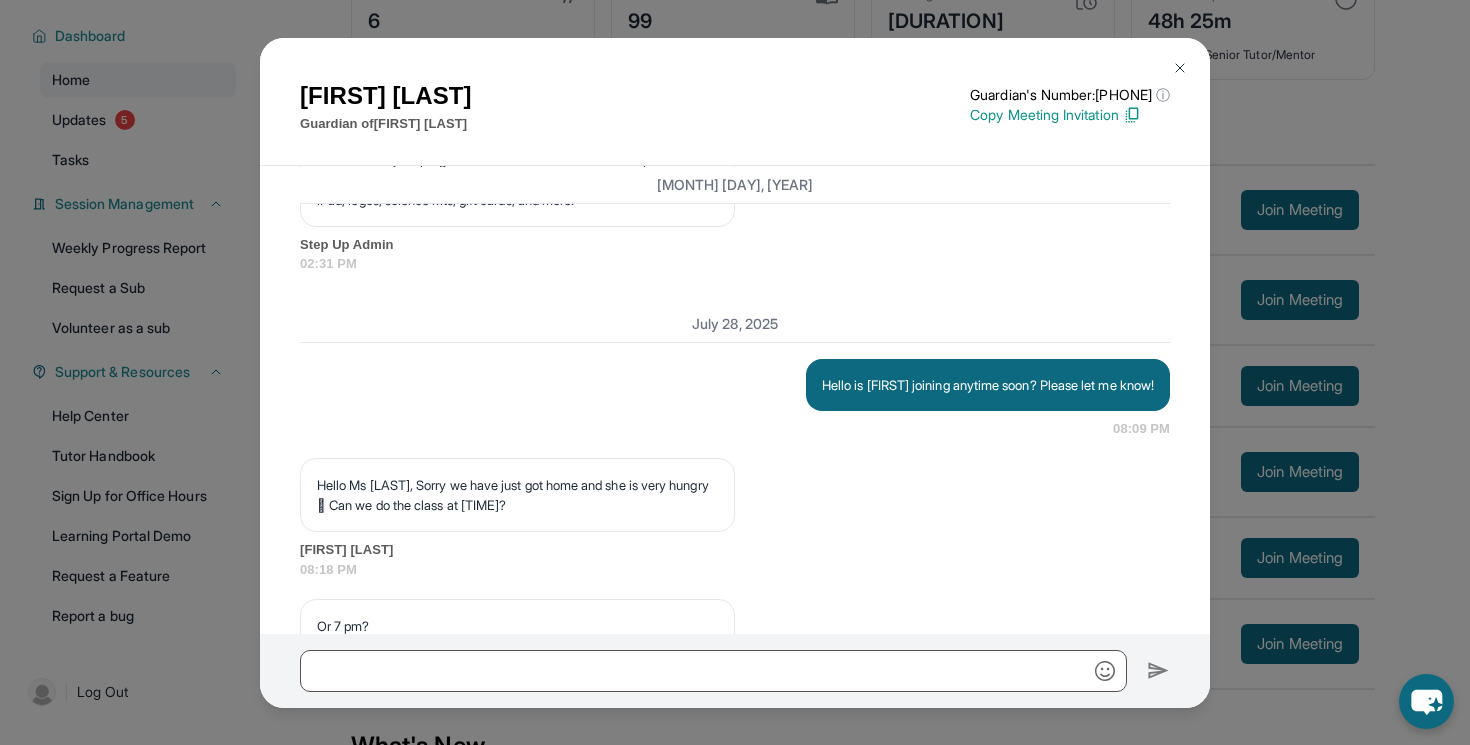 scroll, scrollTop: 39345, scrollLeft: 0, axis: vertical 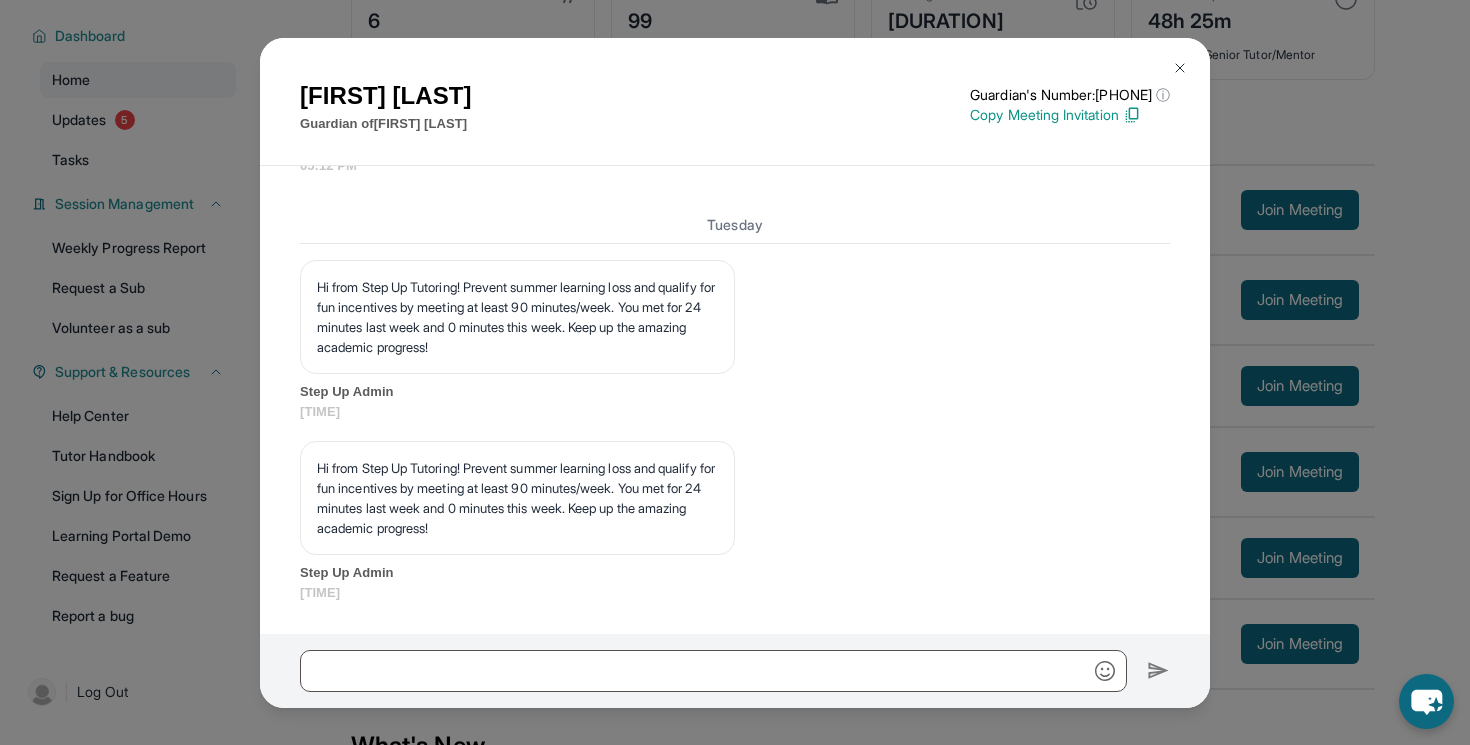 click at bounding box center [735, 671] 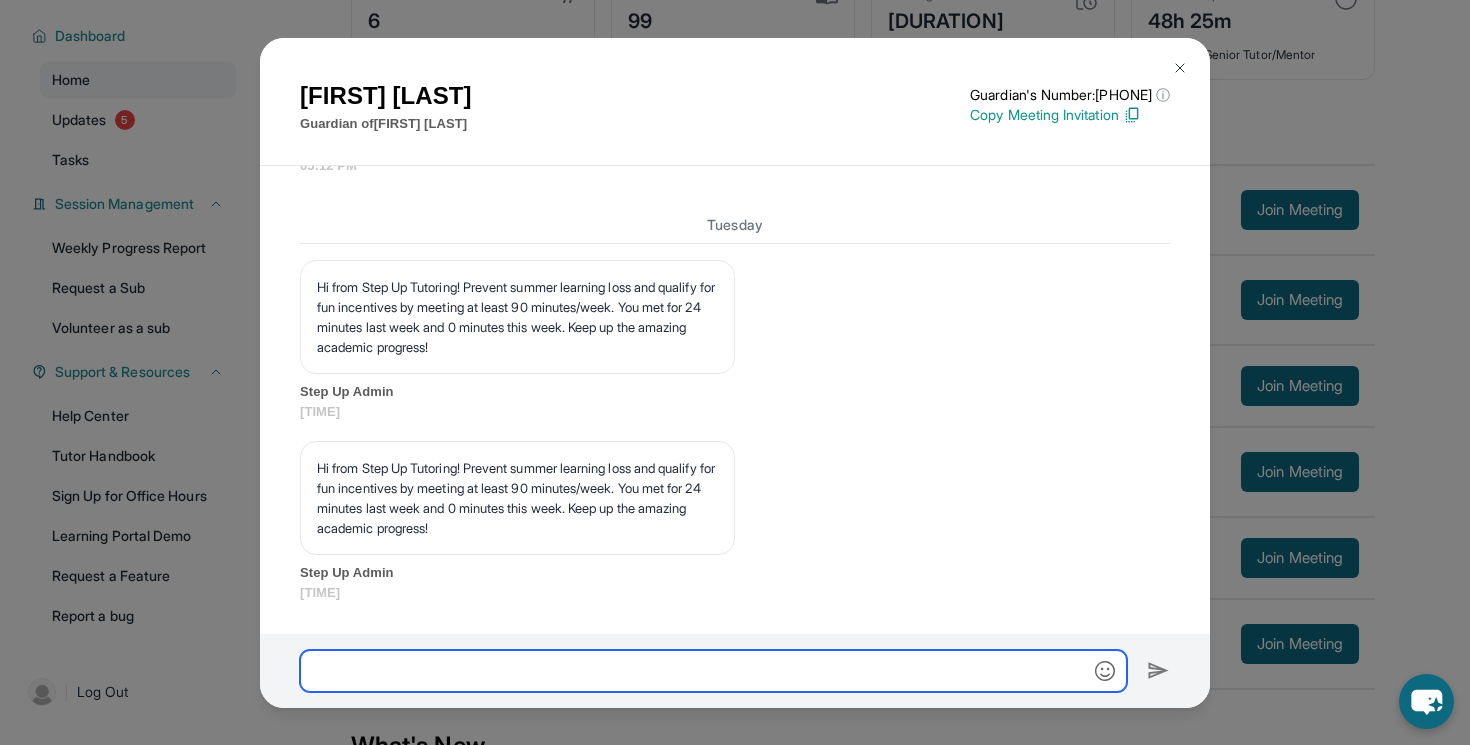 click at bounding box center [713, 671] 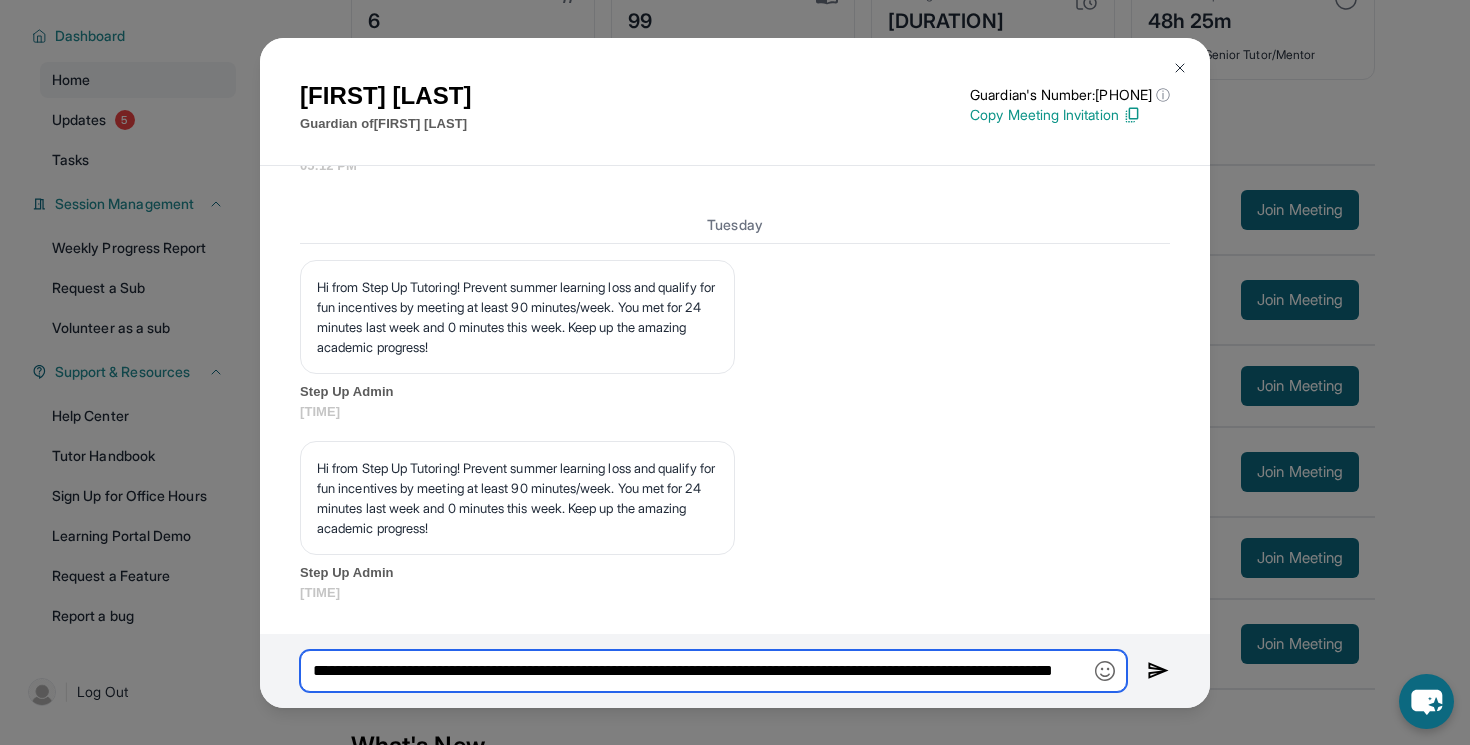 scroll, scrollTop: 0, scrollLeft: 167, axis: horizontal 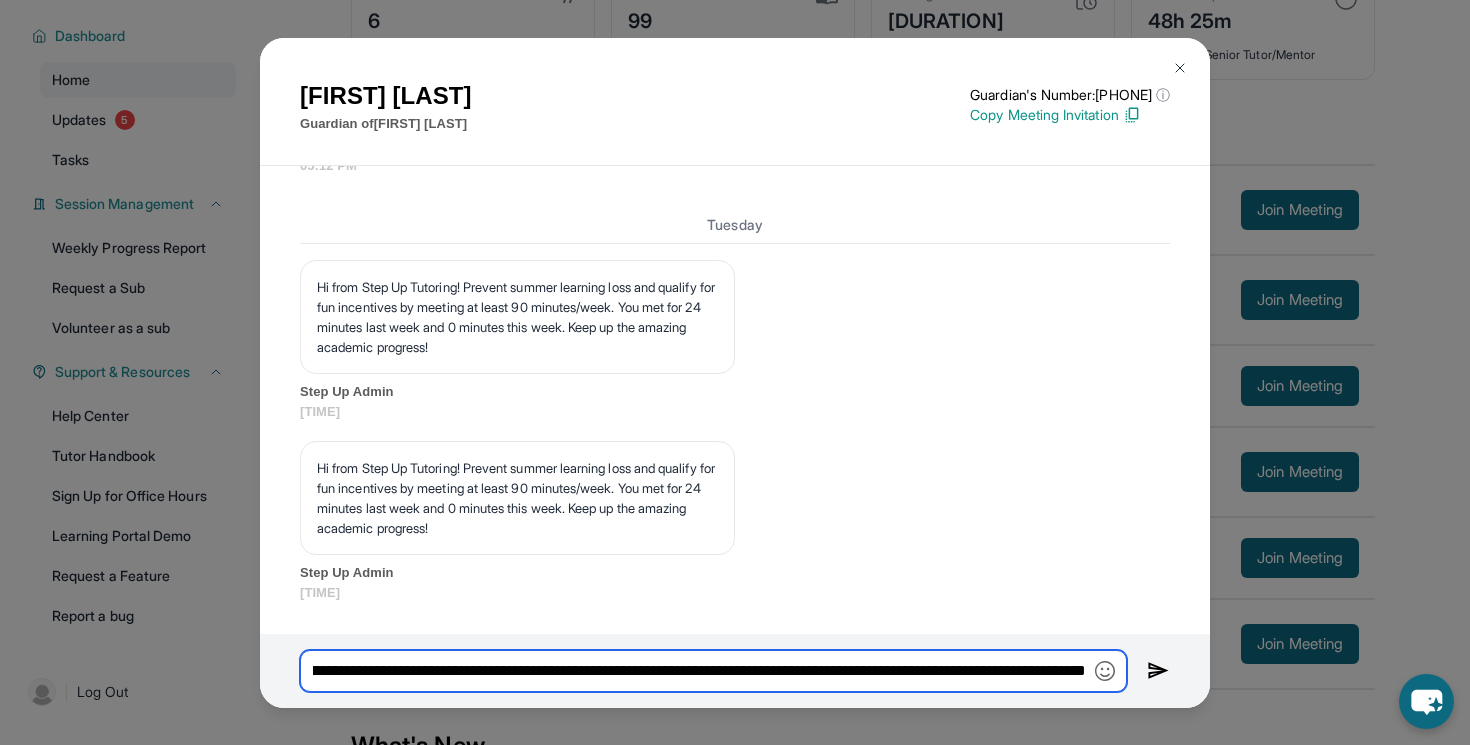 type on "**********" 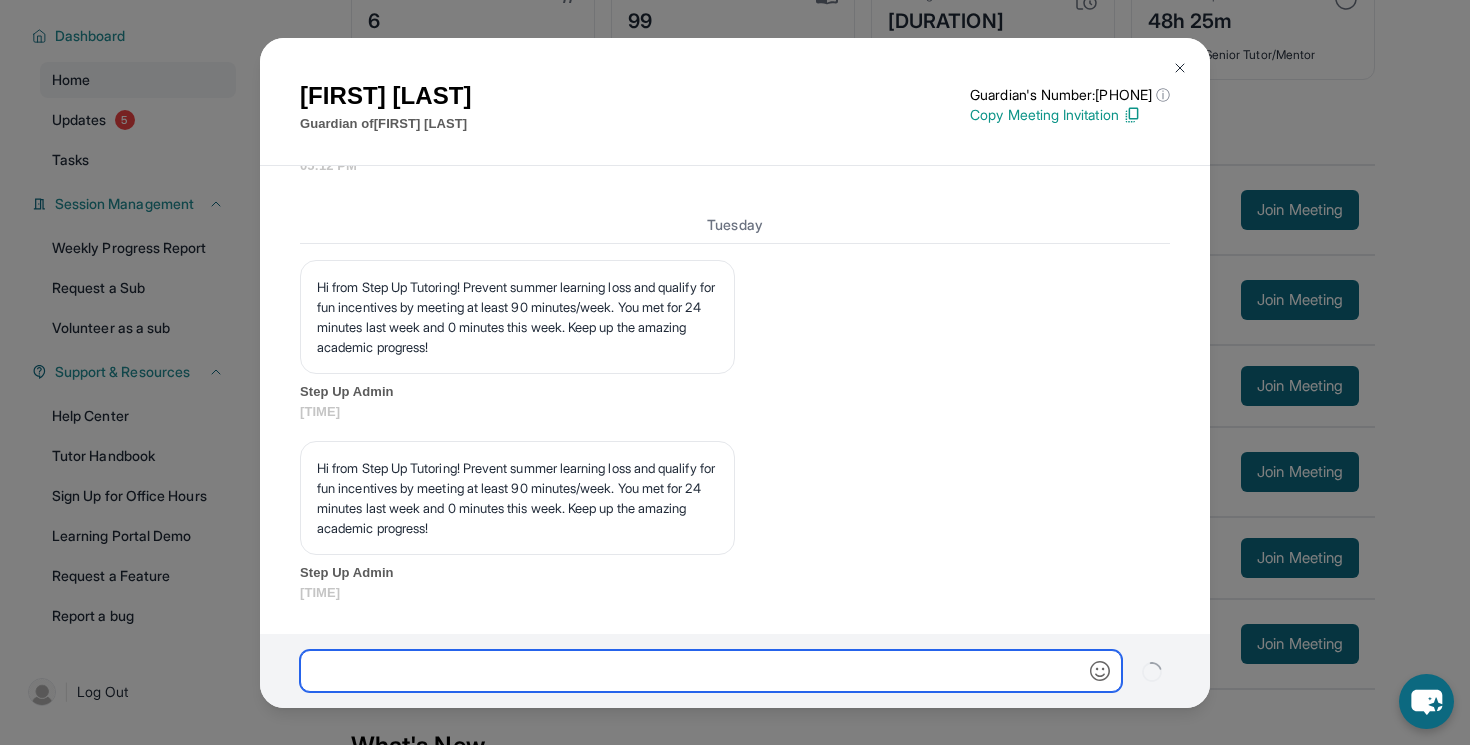 scroll, scrollTop: 0, scrollLeft: 0, axis: both 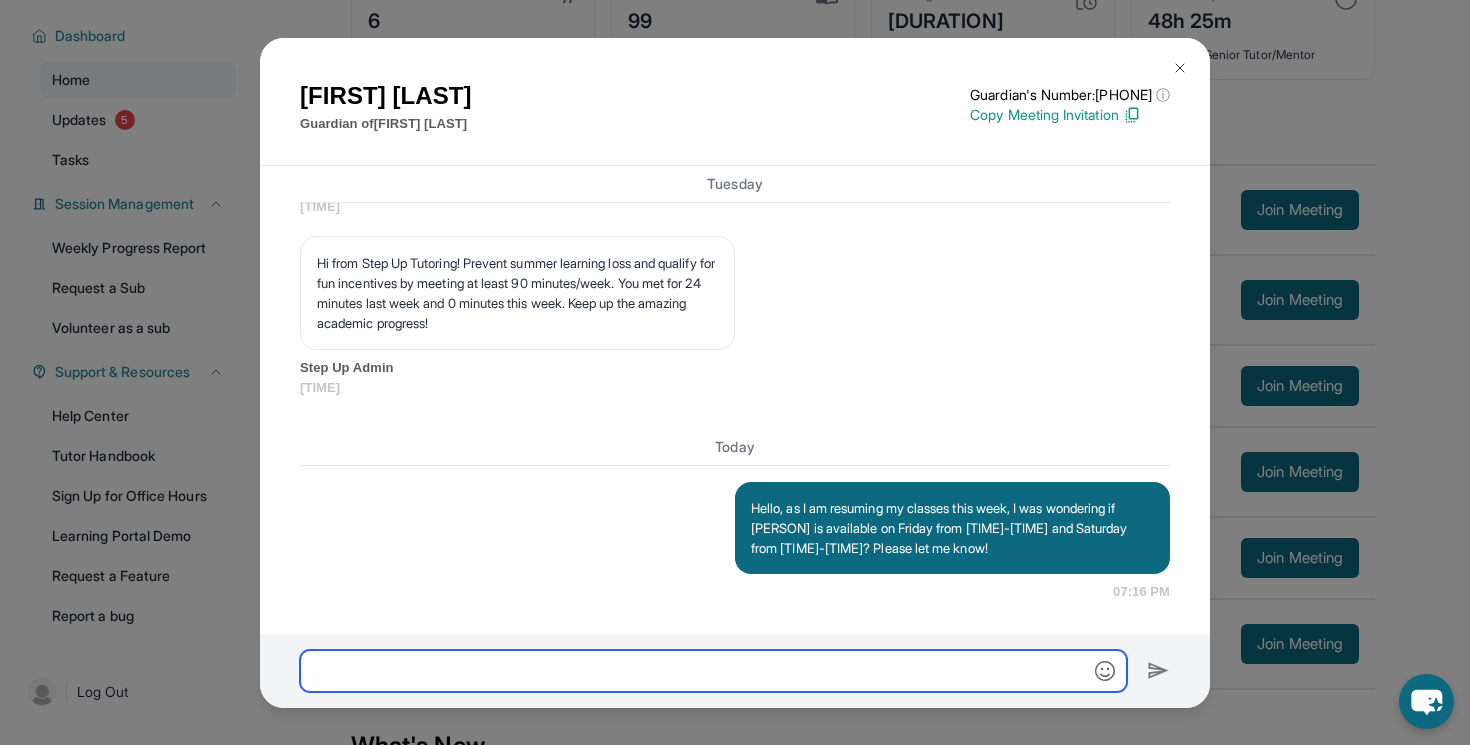 type 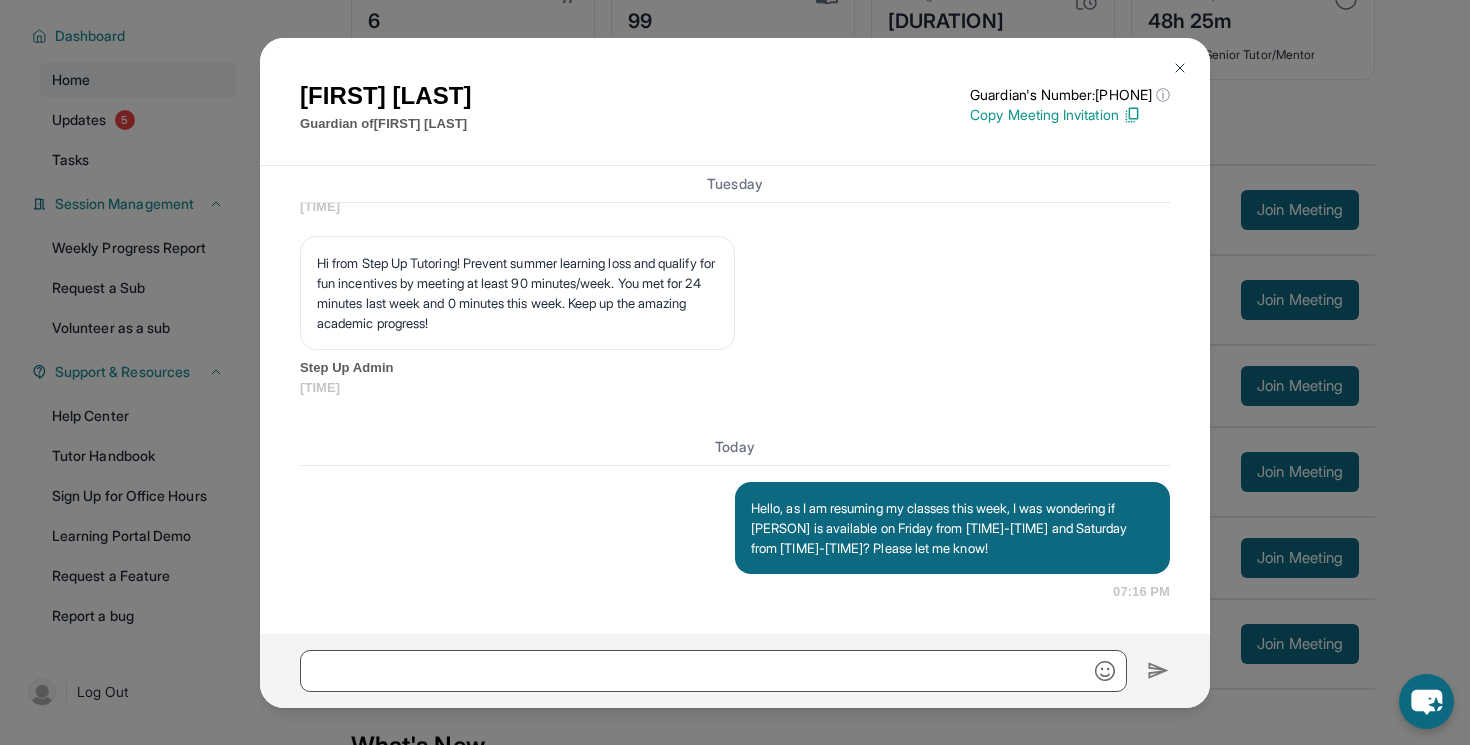 click on "[FIRST] [LAST] Guardian of [FIRST] [LAST] Guardian's Number:  +1[PHONE] ⓘ This isn't the guardian's real number — it's a private forwarding number that keeps their info safe while still letting you text them. Copy Meeting Invitation [MONTH] [DAY], [YEAR] **New Step Up Tutoring Match Chat**: Hi [FIRST]! This is the start of your chat with [FIRST]'s new tutor, [FIRST]. Please respond to this text with a message to your tutor introducing yourself with your name and your relation to [FIRST] within 24 hours. They will reply to start scheduling your first session (we suggest within 7 days of this text) and 2x/week tutoring schedule. Save this contact with your tutor's name and Step Up, so you know where to reach them. Happy tutoring! :) Step Up Admin [TIME] Step Up Admin [TIME] Step Up Admin [TIME] We have set up weekly assigned meeting times for both of you. If they no longer work, please communicate with each other to find a new time: Tuesday [TIME] - [TIME], Friday [TIME] - [TIME] Step Up Admin TY" at bounding box center [735, 372] 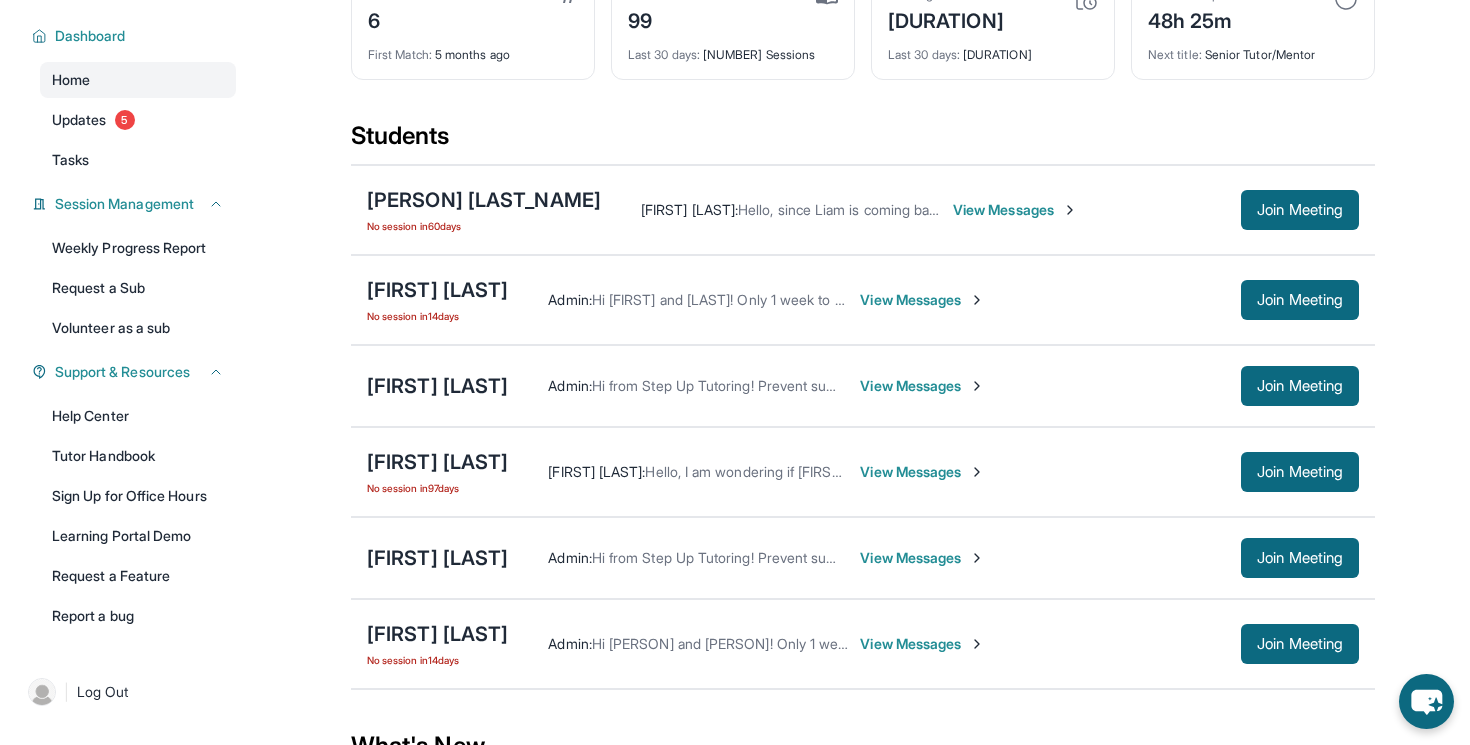 click on "View Messages" at bounding box center (1015, 210) 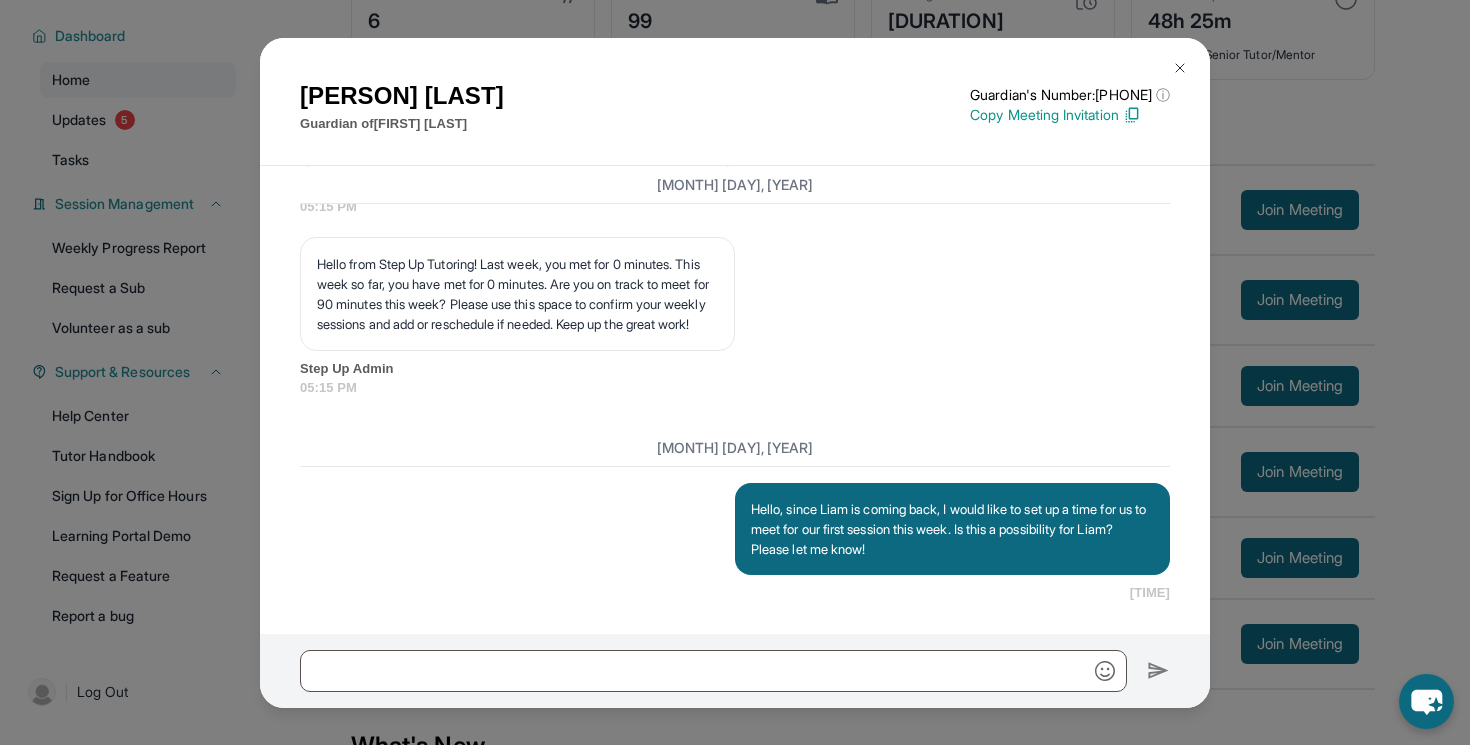 scroll, scrollTop: 4057, scrollLeft: 0, axis: vertical 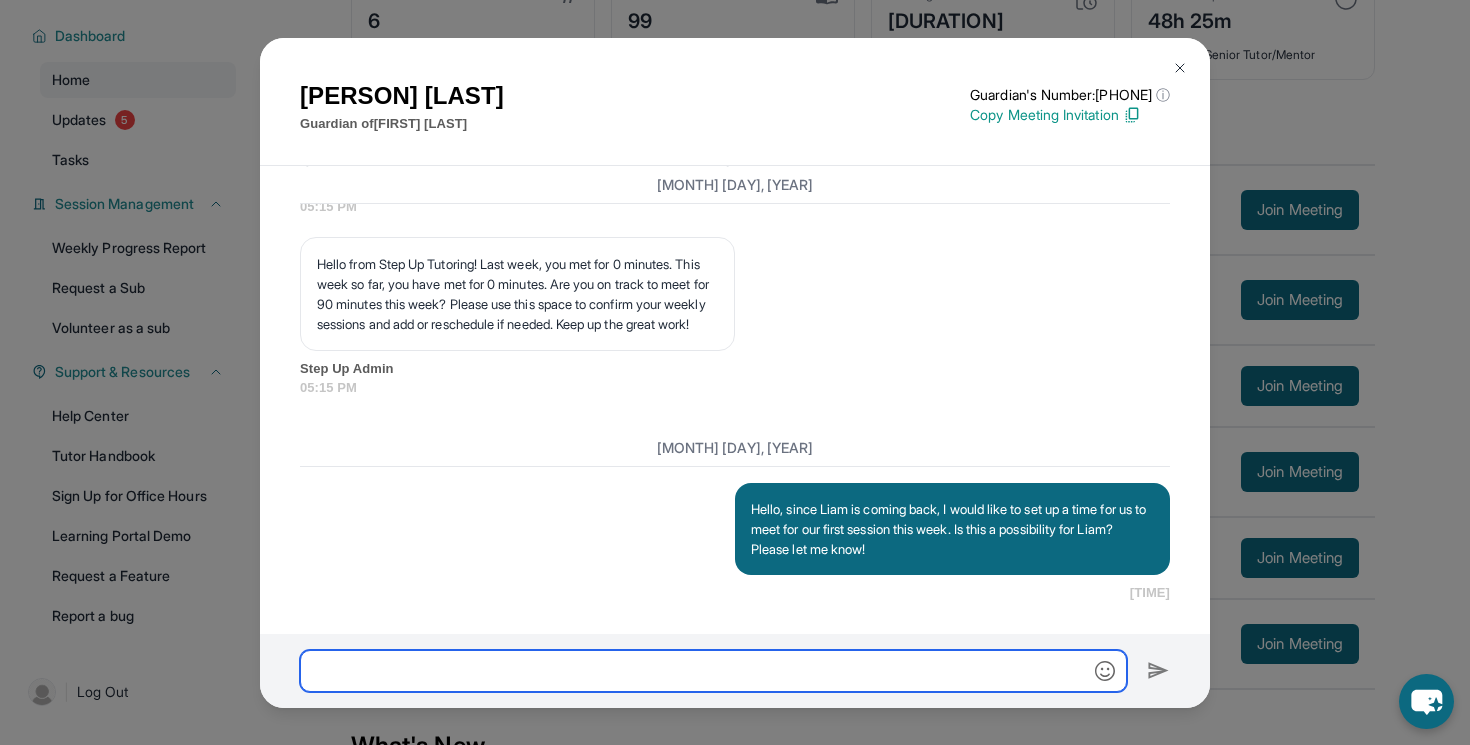 click at bounding box center [713, 671] 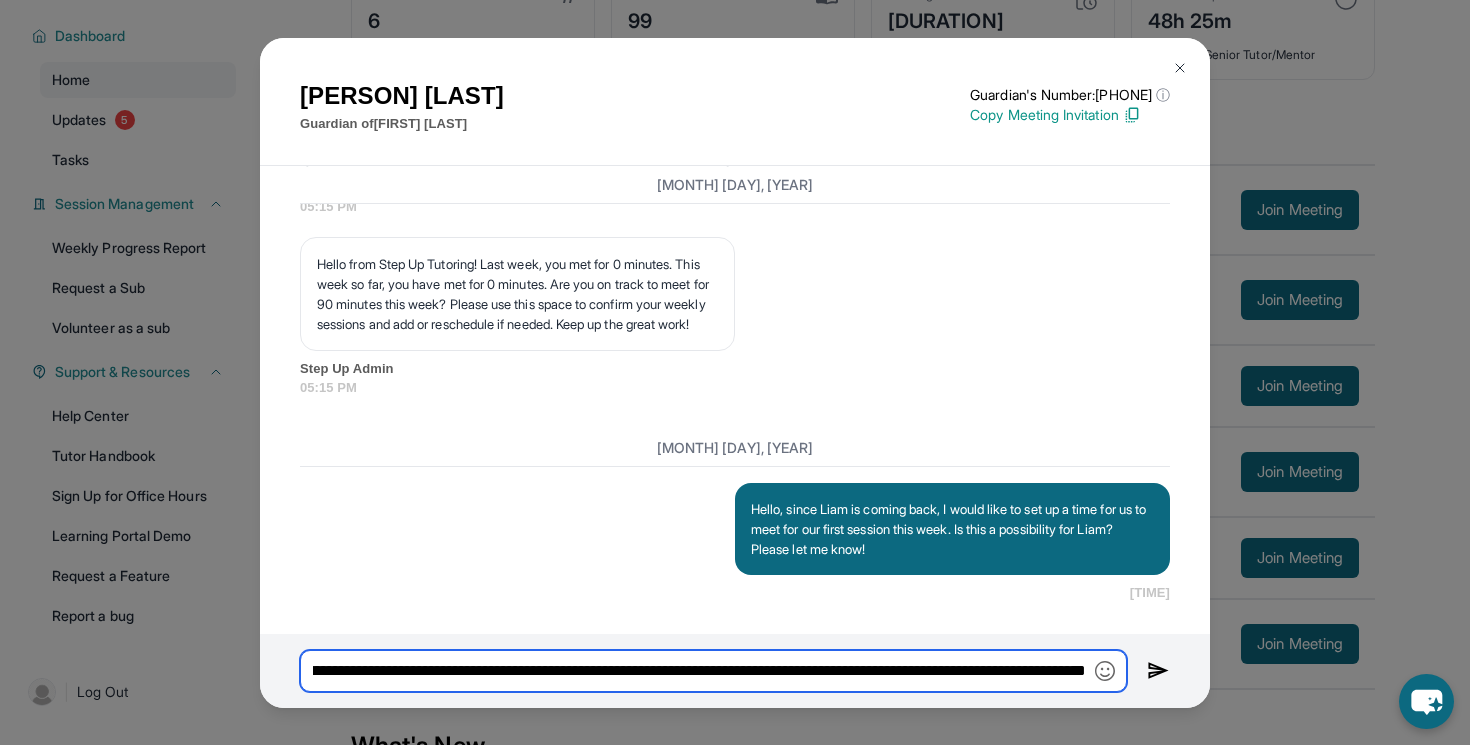 scroll, scrollTop: 0, scrollLeft: 949, axis: horizontal 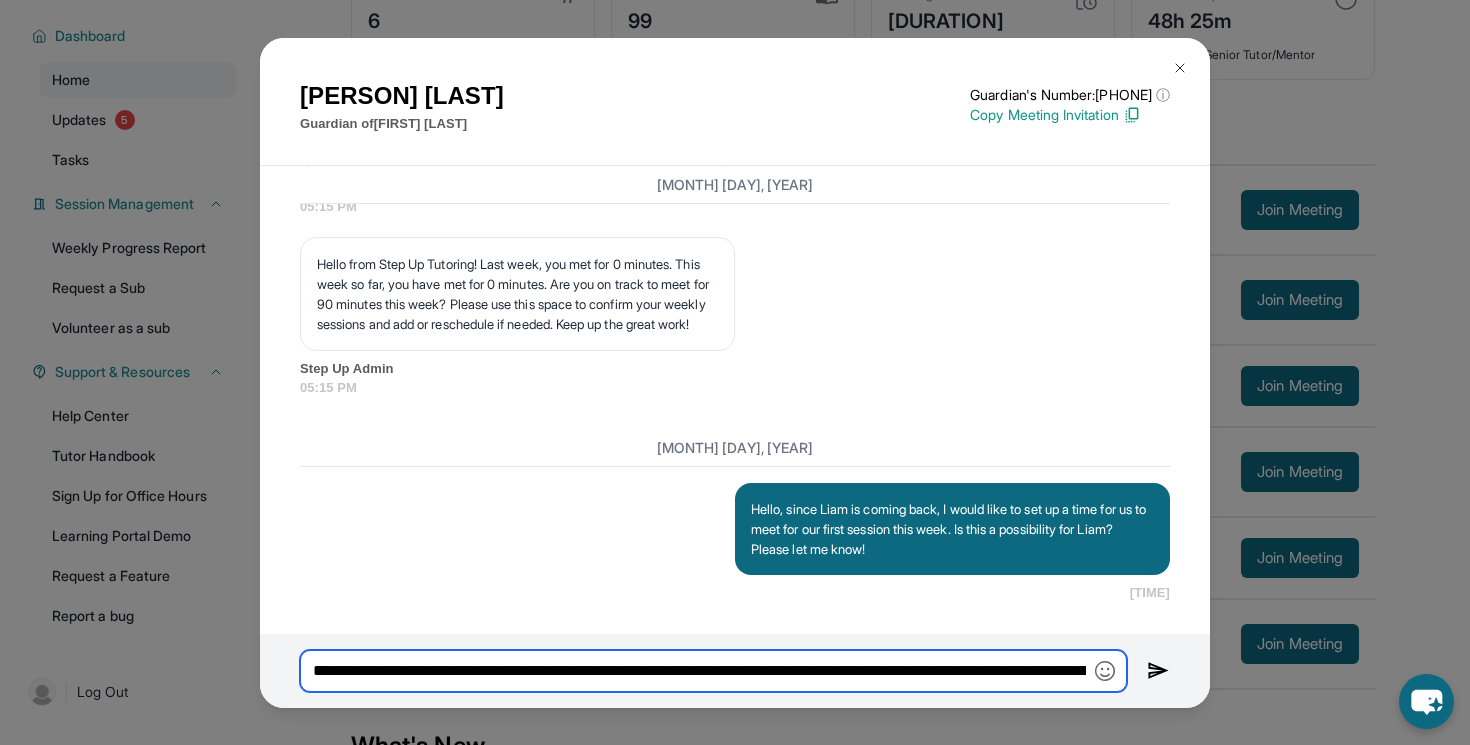 click on "**********" at bounding box center (713, 671) 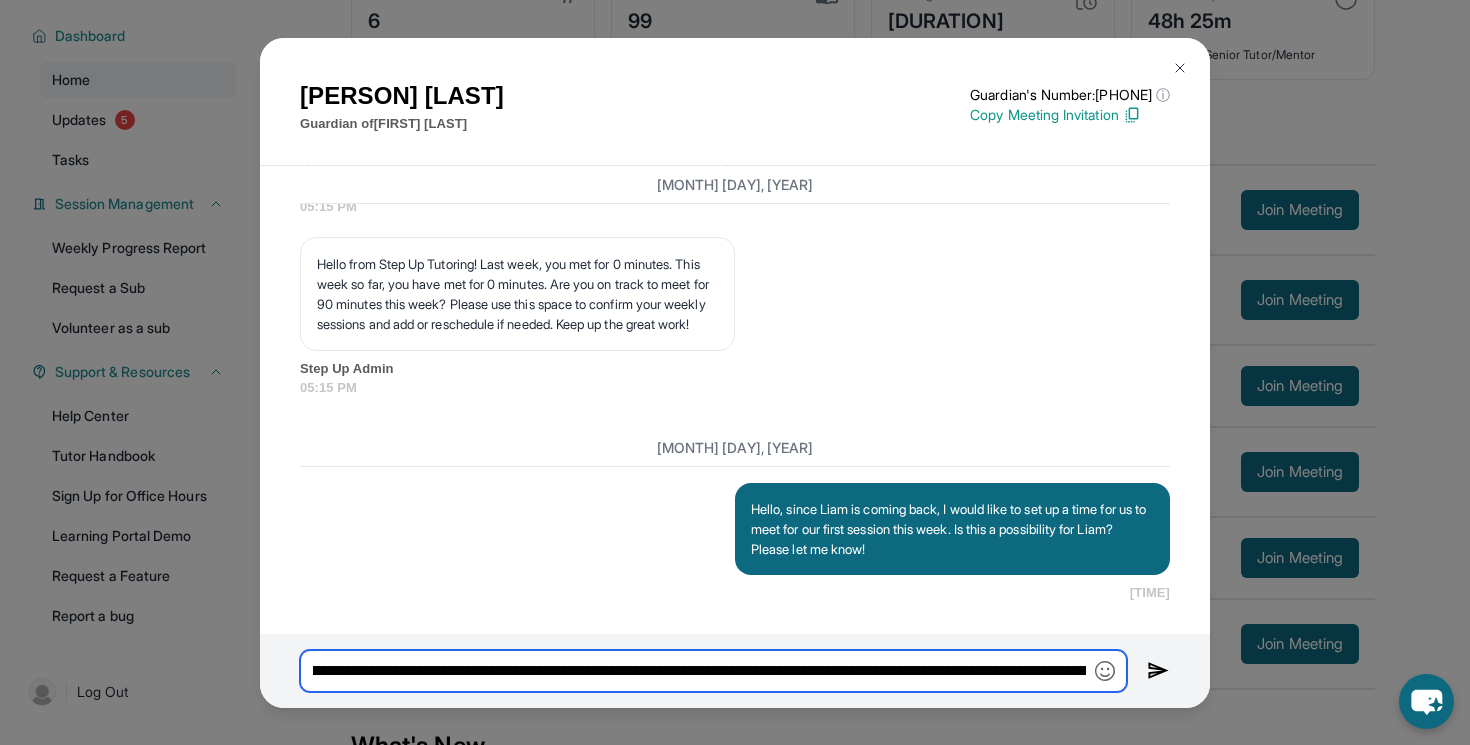 drag, startPoint x: 1048, startPoint y: 673, endPoint x: 1089, endPoint y: 680, distance: 41.59327 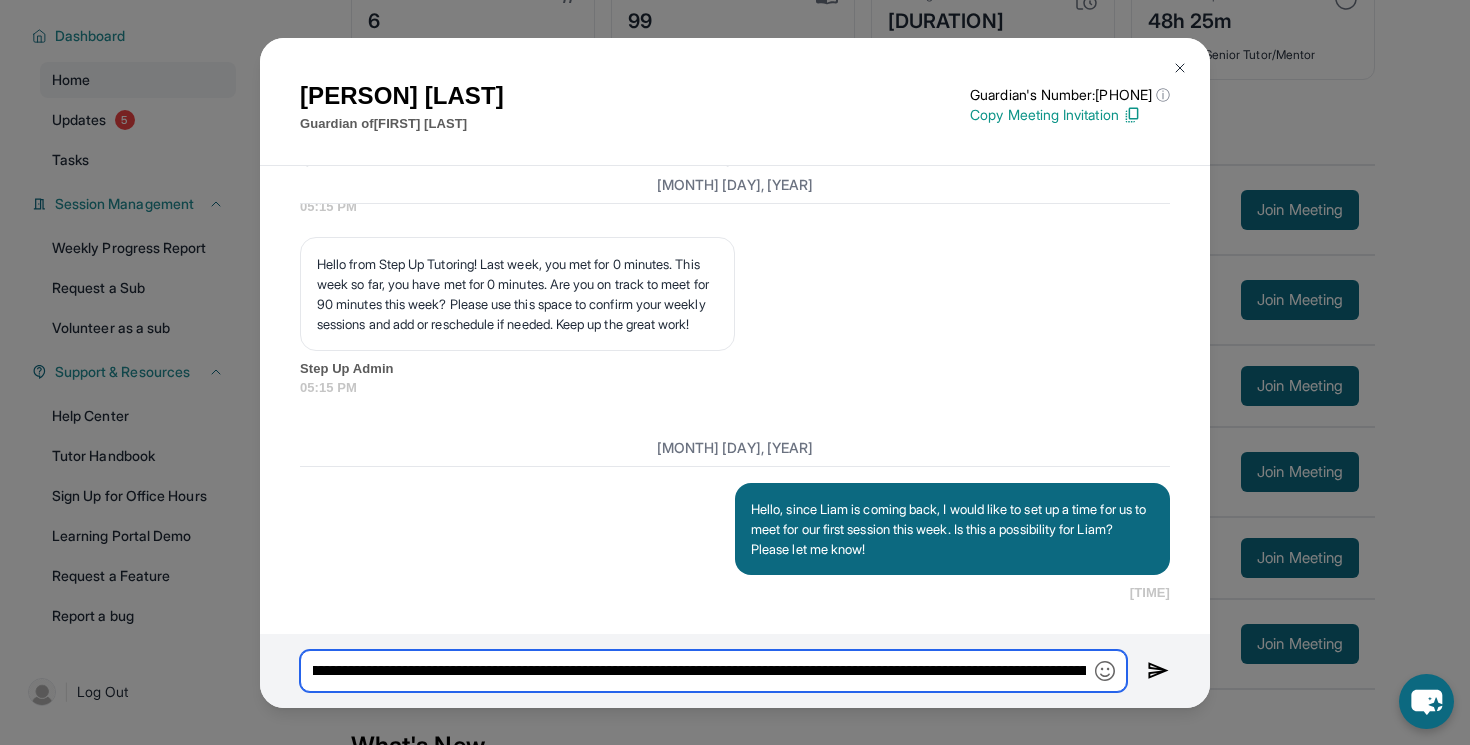 click on "**********" at bounding box center (713, 671) 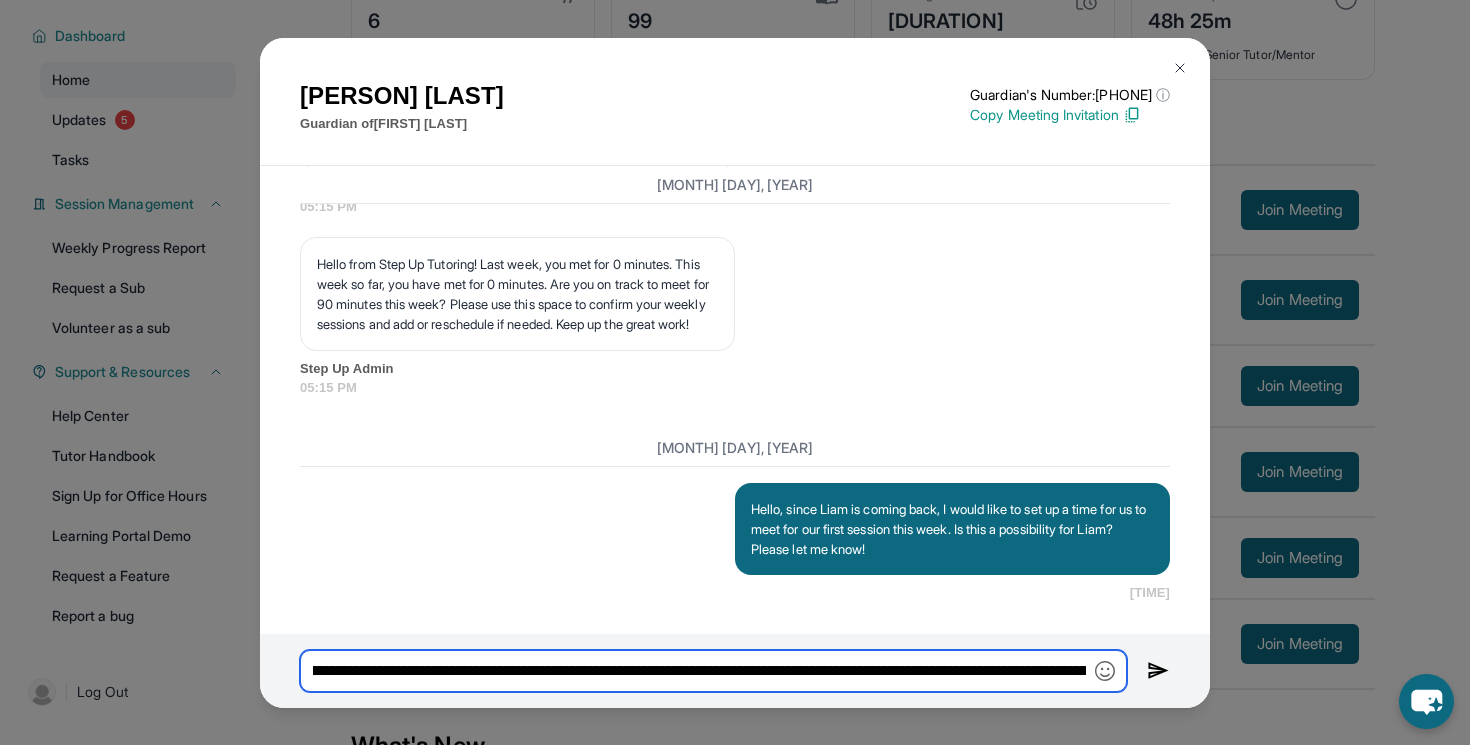 scroll, scrollTop: 0, scrollLeft: 881, axis: horizontal 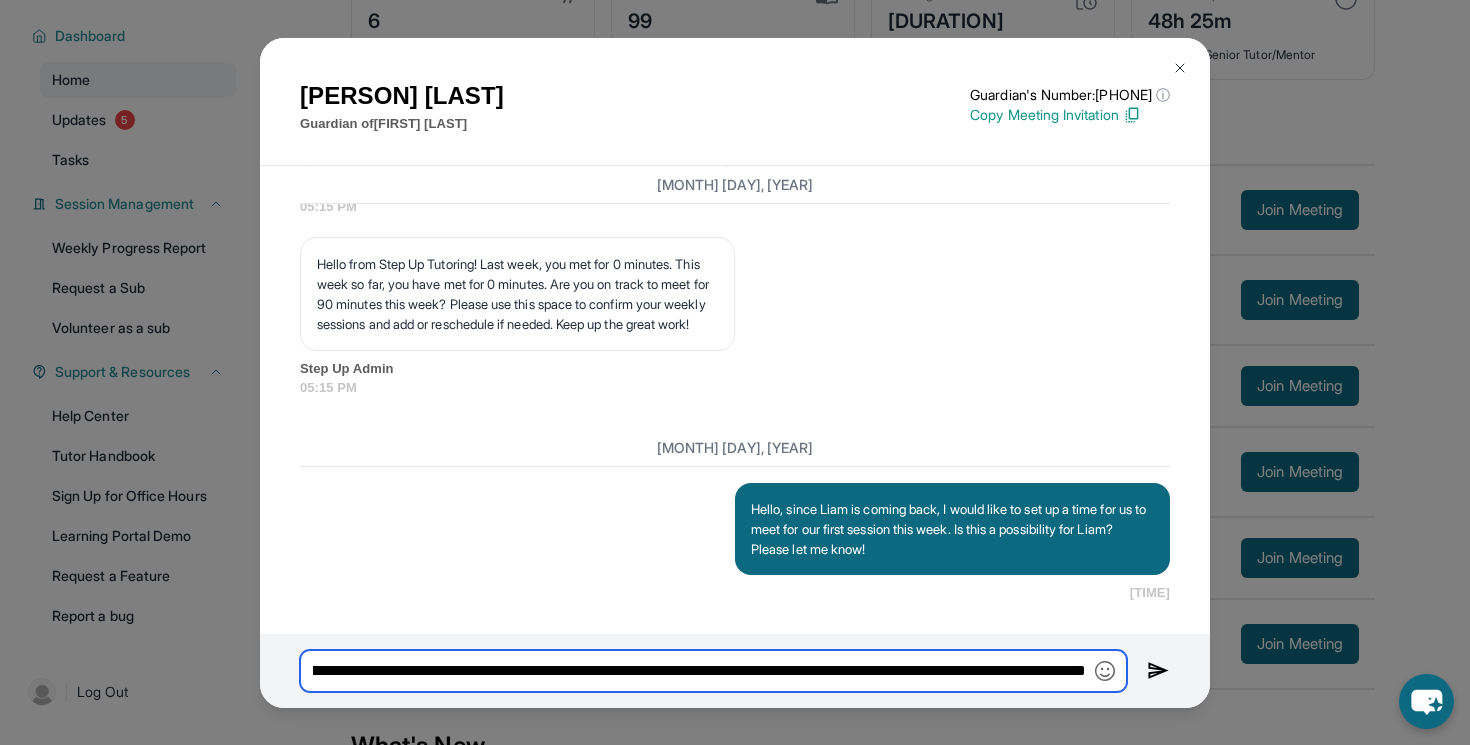 click on "**********" at bounding box center (713, 671) 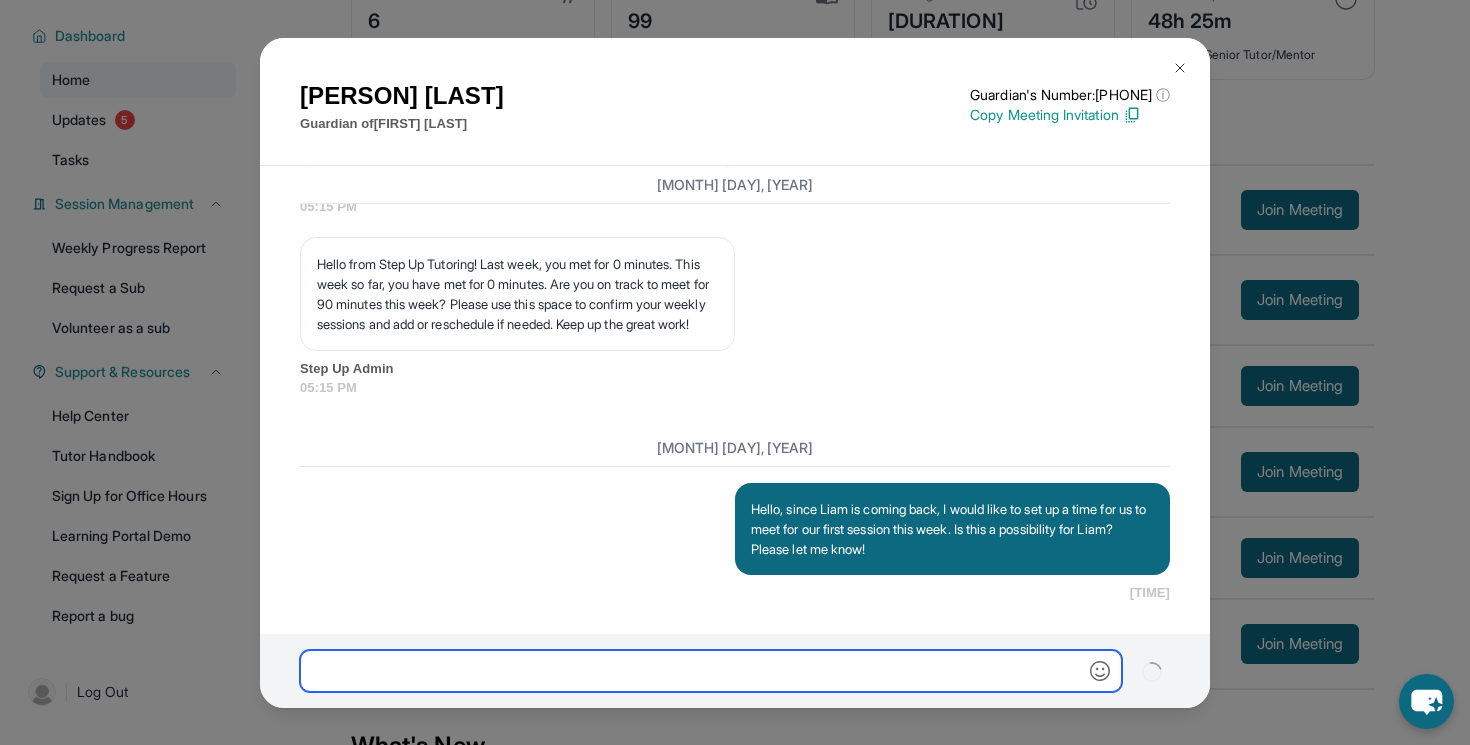 scroll, scrollTop: 0, scrollLeft: 0, axis: both 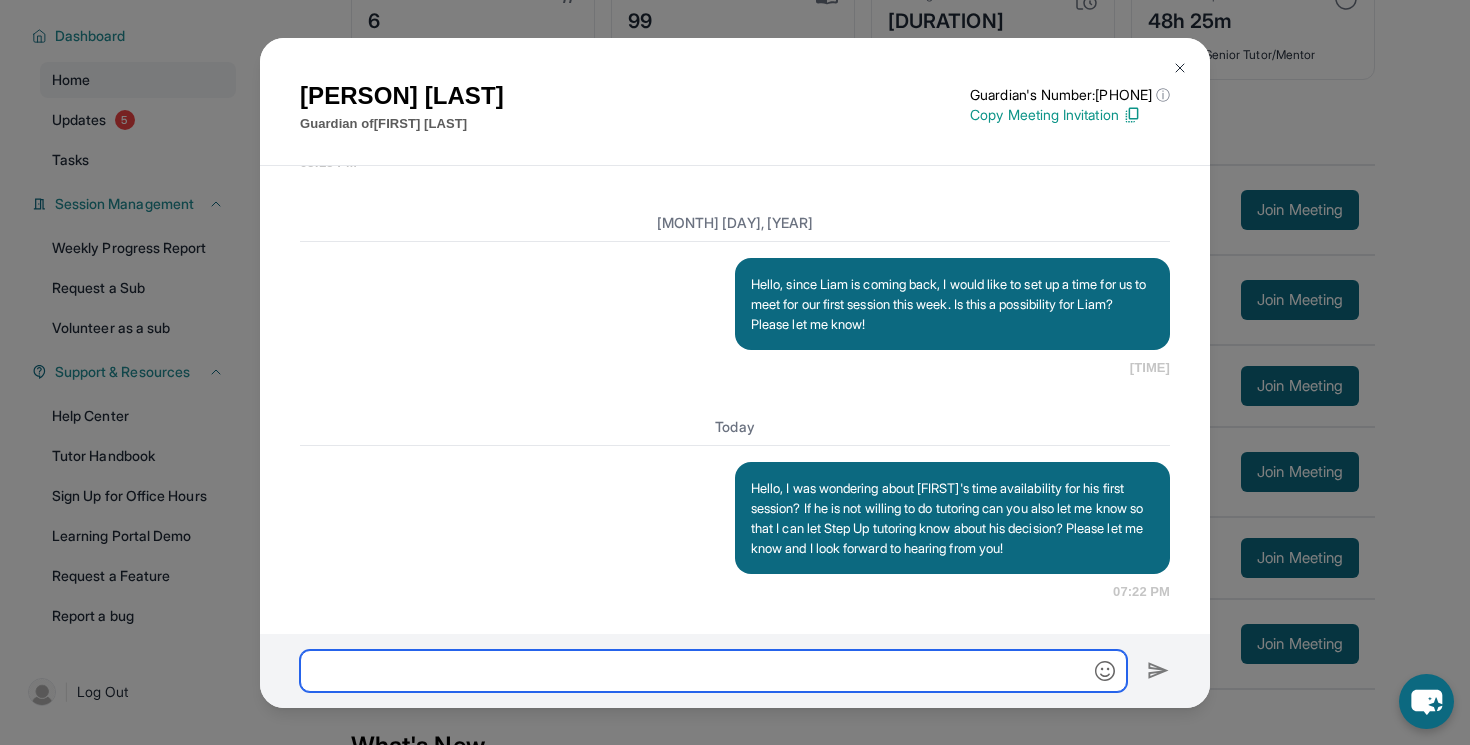 type 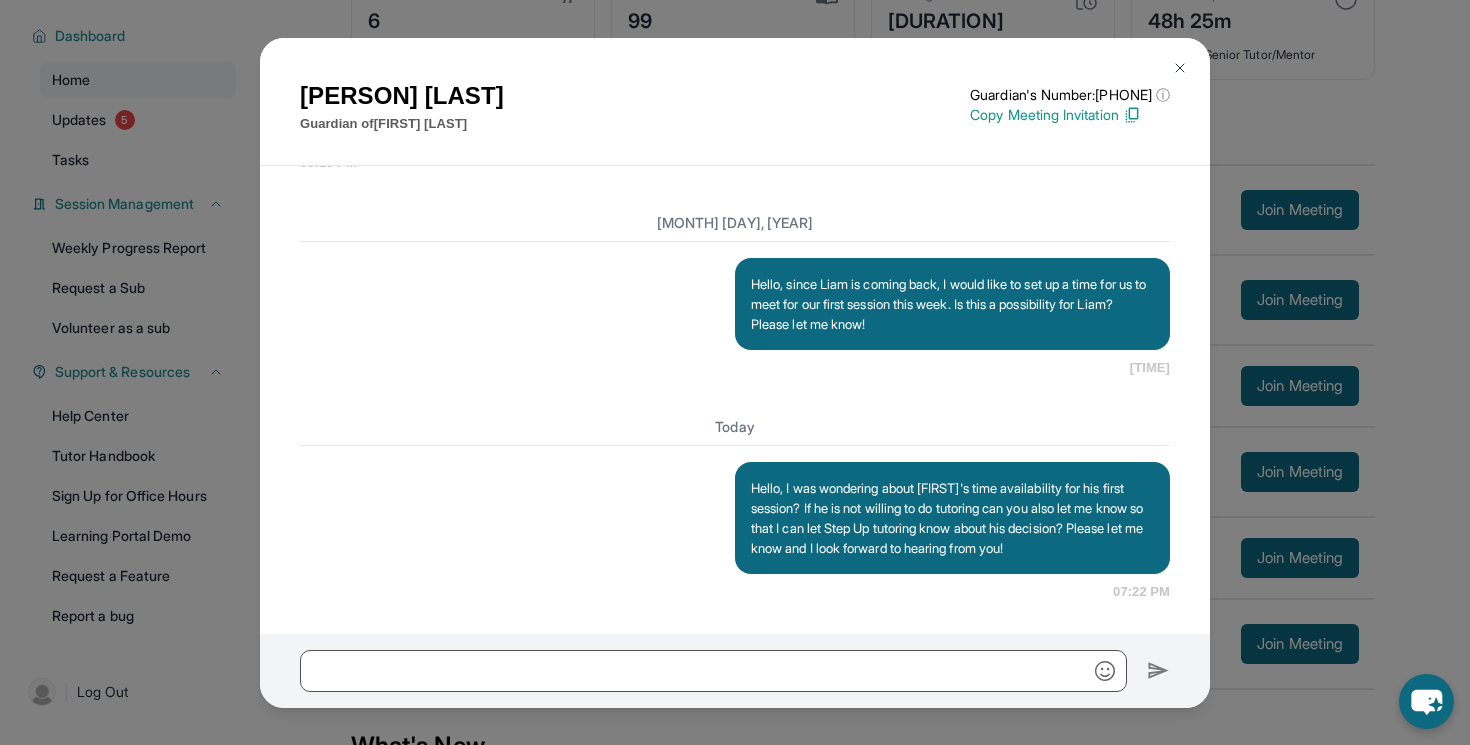 click on "[FIRST]   [LAST] Guardian of  [FIRST]   [LAST]'s Number:  [PHONE] ⓘ This isn't the guardian's real number — it's a private forwarding number that keeps their info safe while still letting you text them. Copy Meeting Invitation [MONTH] 9, 2025 <p>**New Step Up Tutoring Match Chat**: Hi [FIRST]! This is the start of your chat with [FIRST]'s new tutor, [FIRST]. Please respond to this text with a message to your tutor introducing yourself with your name and your relation to [FIRST] within 24 hours. They will reply to start scheduling your first session (we suggest within 7 days of this text) and 2x/week tutoring schedule. Save this contact with your tutor's name and Step Up, so you know where to reach them. Happy tutoring! :)</p> Step Up Admin 01:45 PM Step Up Admin 01:45 PM Step Up Admin 01:45 PM Step Up Admin 01:45 PM Step Up Admin 01:45 PM Step Up Admin 01:45 PM <p>Please confirm that the tutor will be able to attend your first assigned meeting time before joining the link!</p> Step Up Admin 01:45 PM 06:40 PM" at bounding box center [735, 372] 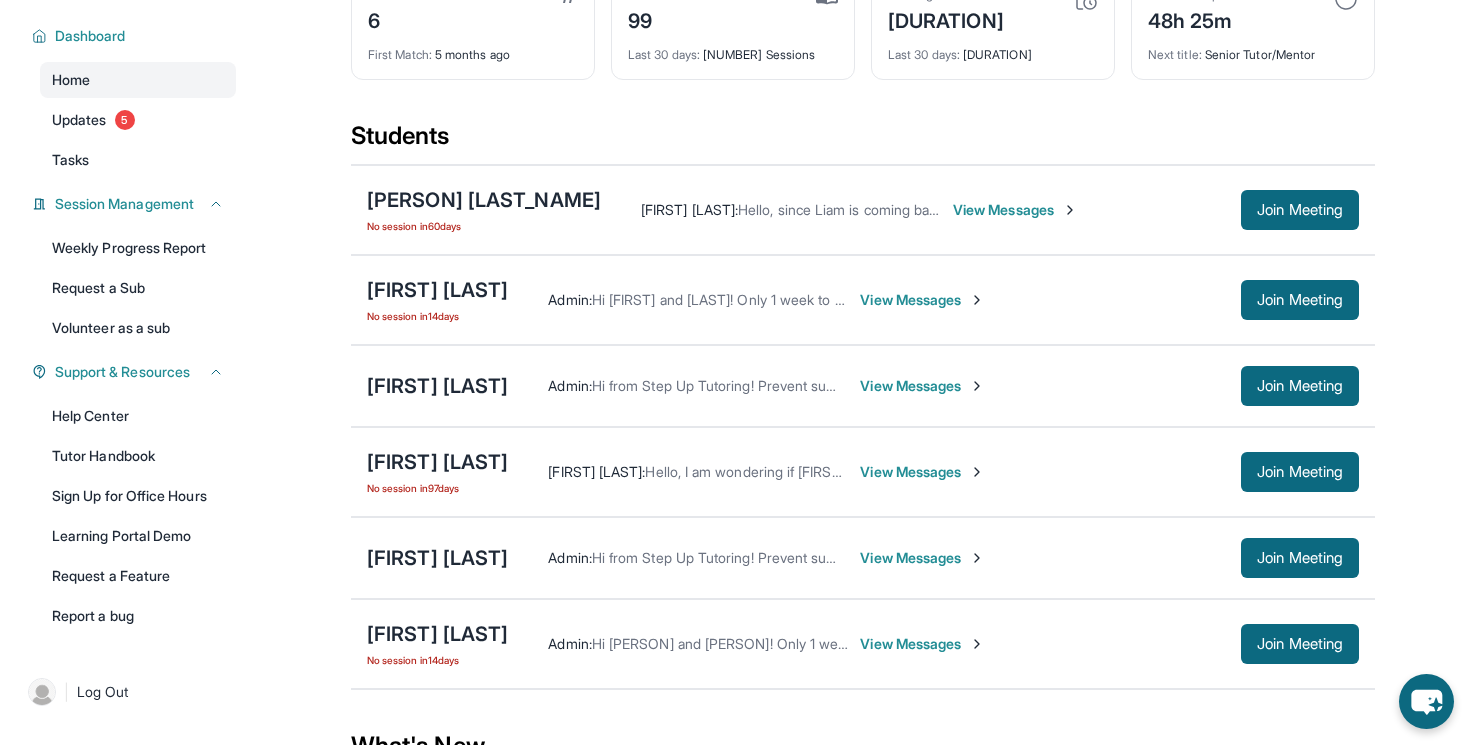 click on "View Messages" at bounding box center [922, 300] 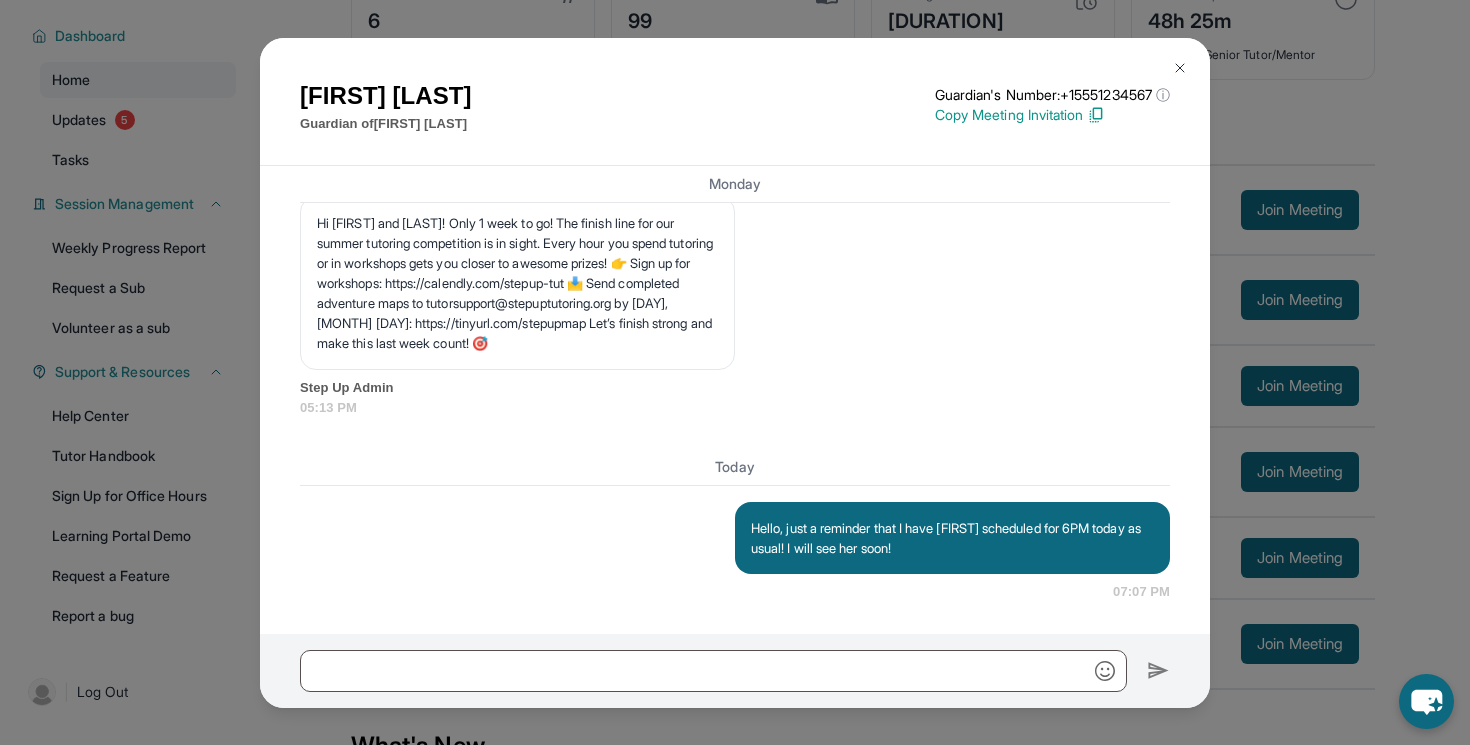 scroll, scrollTop: 15143, scrollLeft: 0, axis: vertical 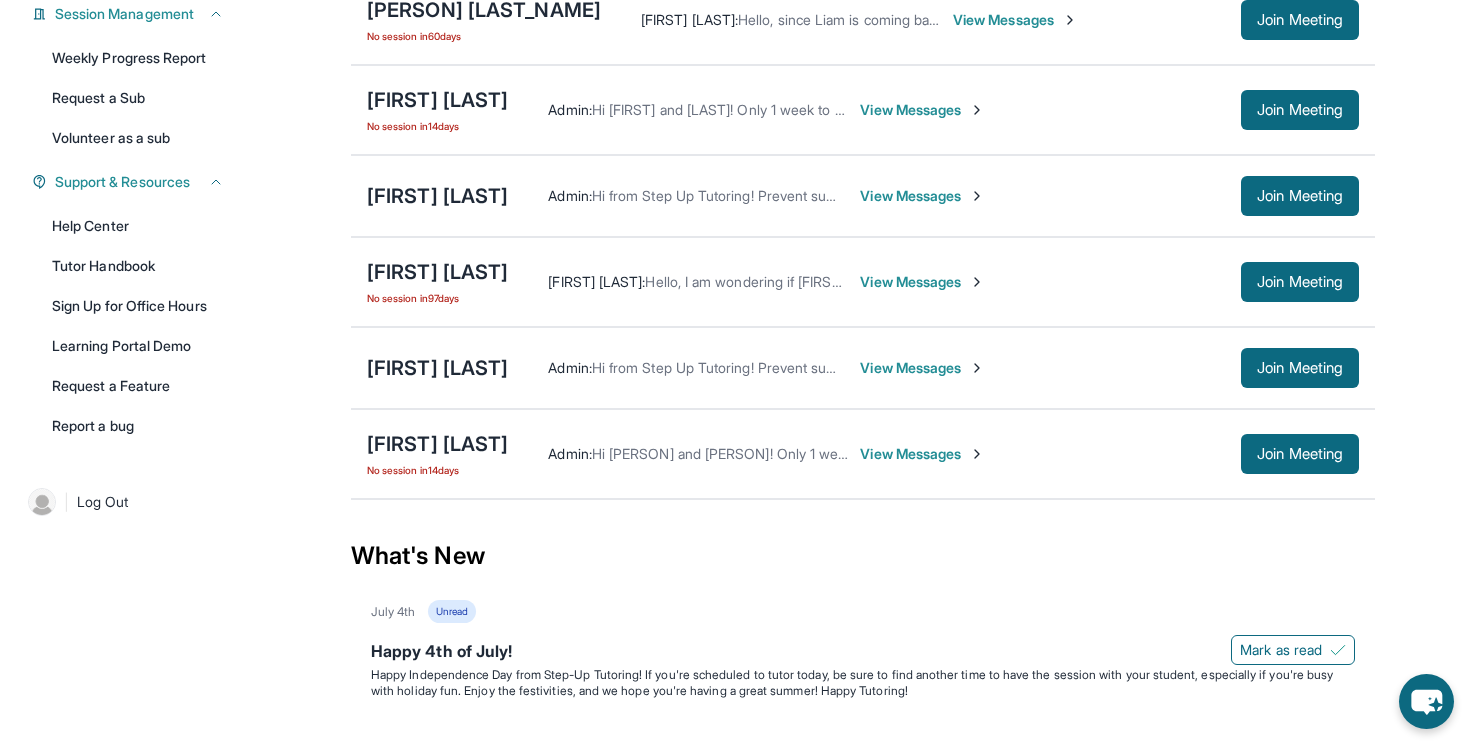 click on "View Messages" at bounding box center [922, 368] 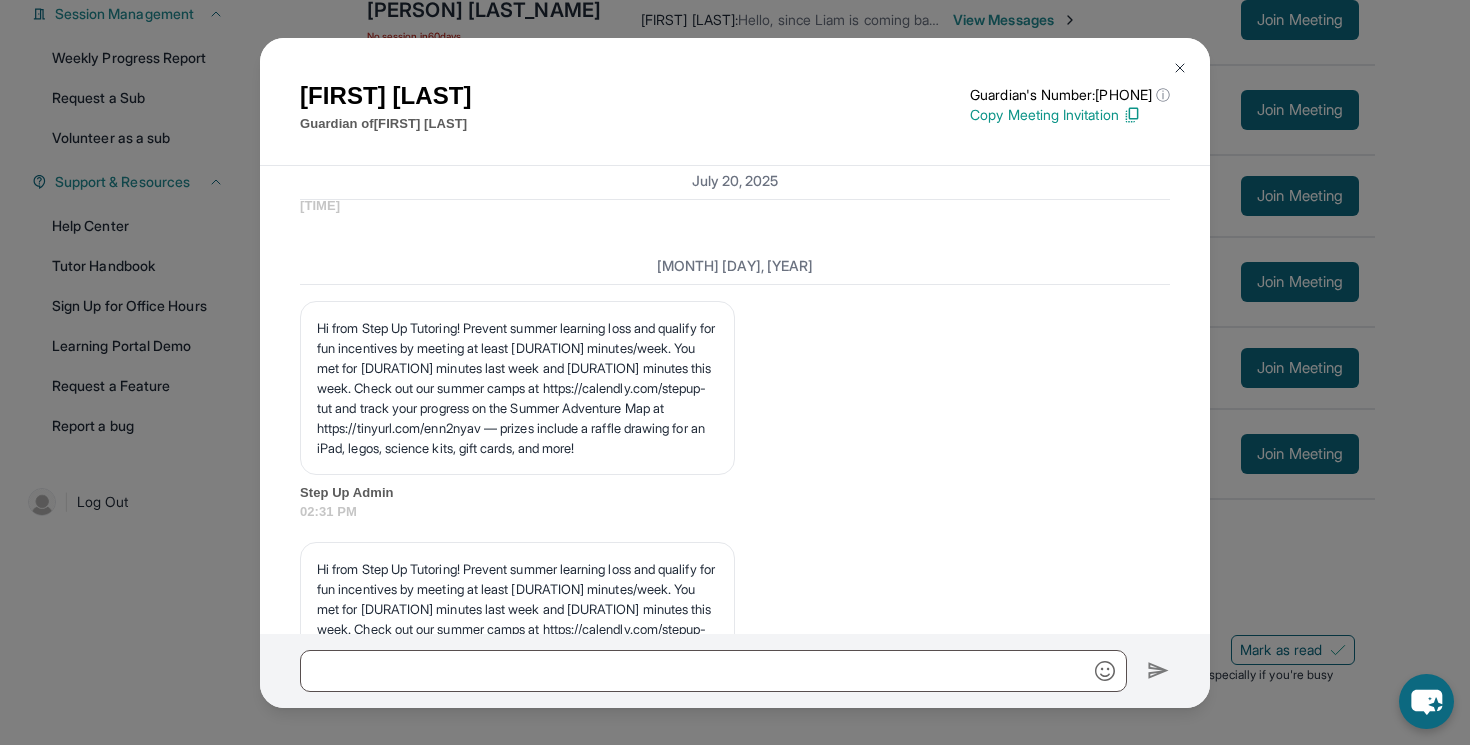 scroll, scrollTop: 39711, scrollLeft: 0, axis: vertical 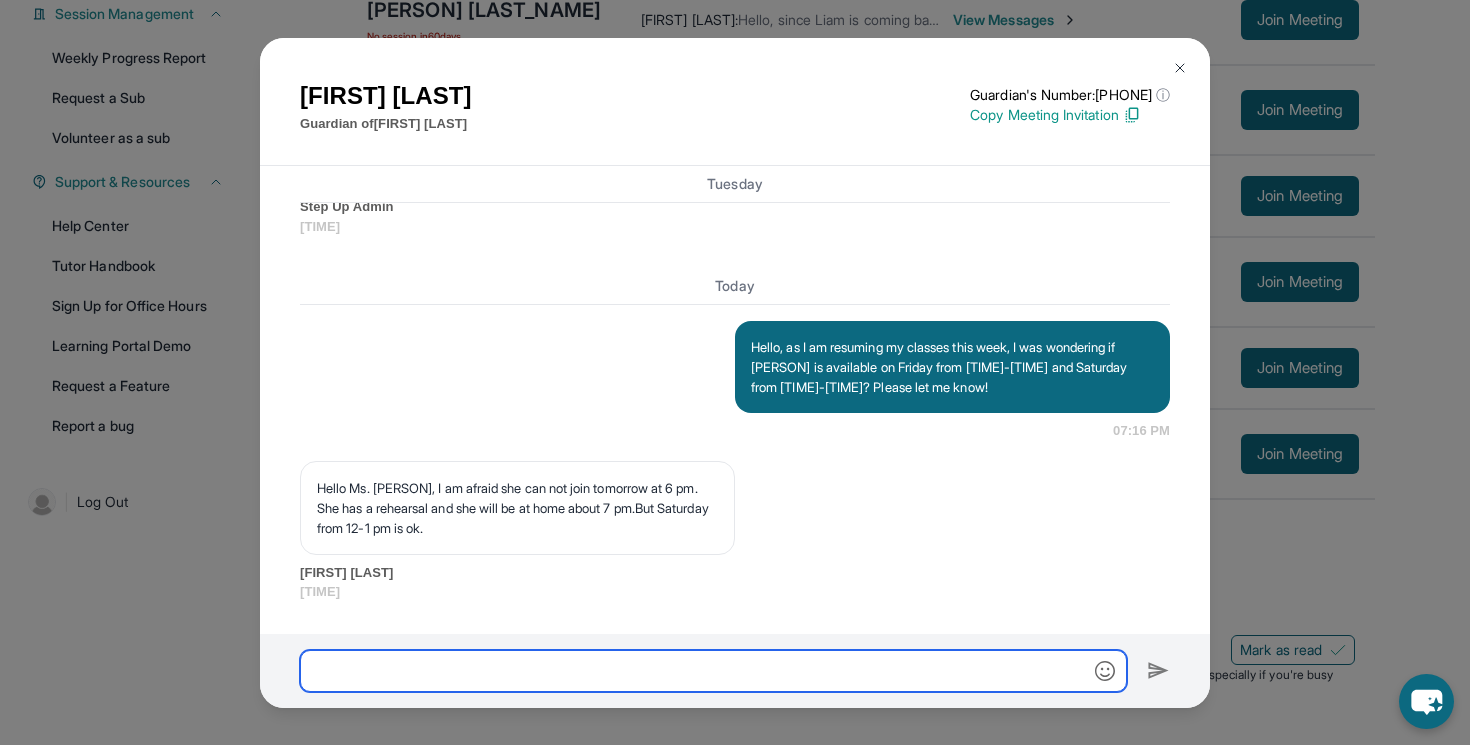 click at bounding box center (713, 671) 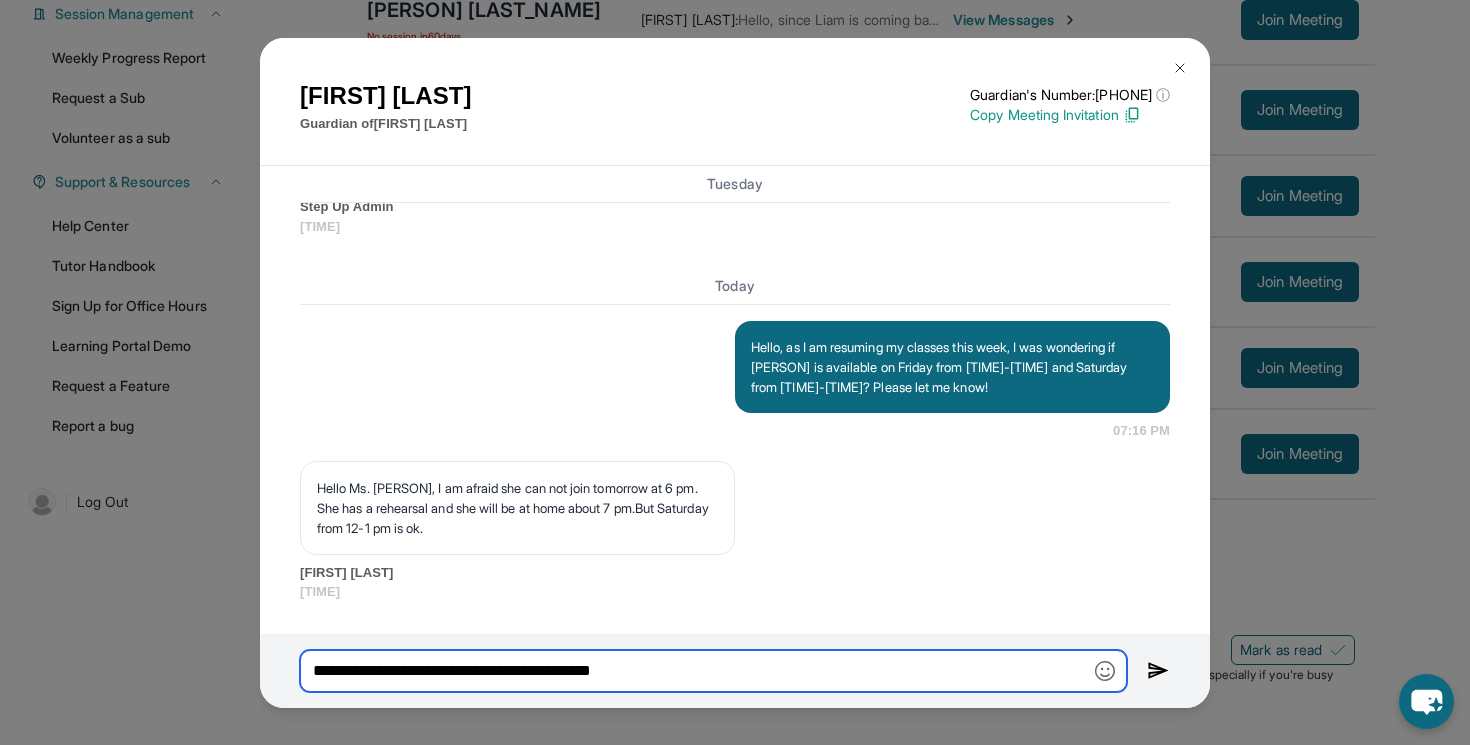 click on "**********" at bounding box center [713, 671] 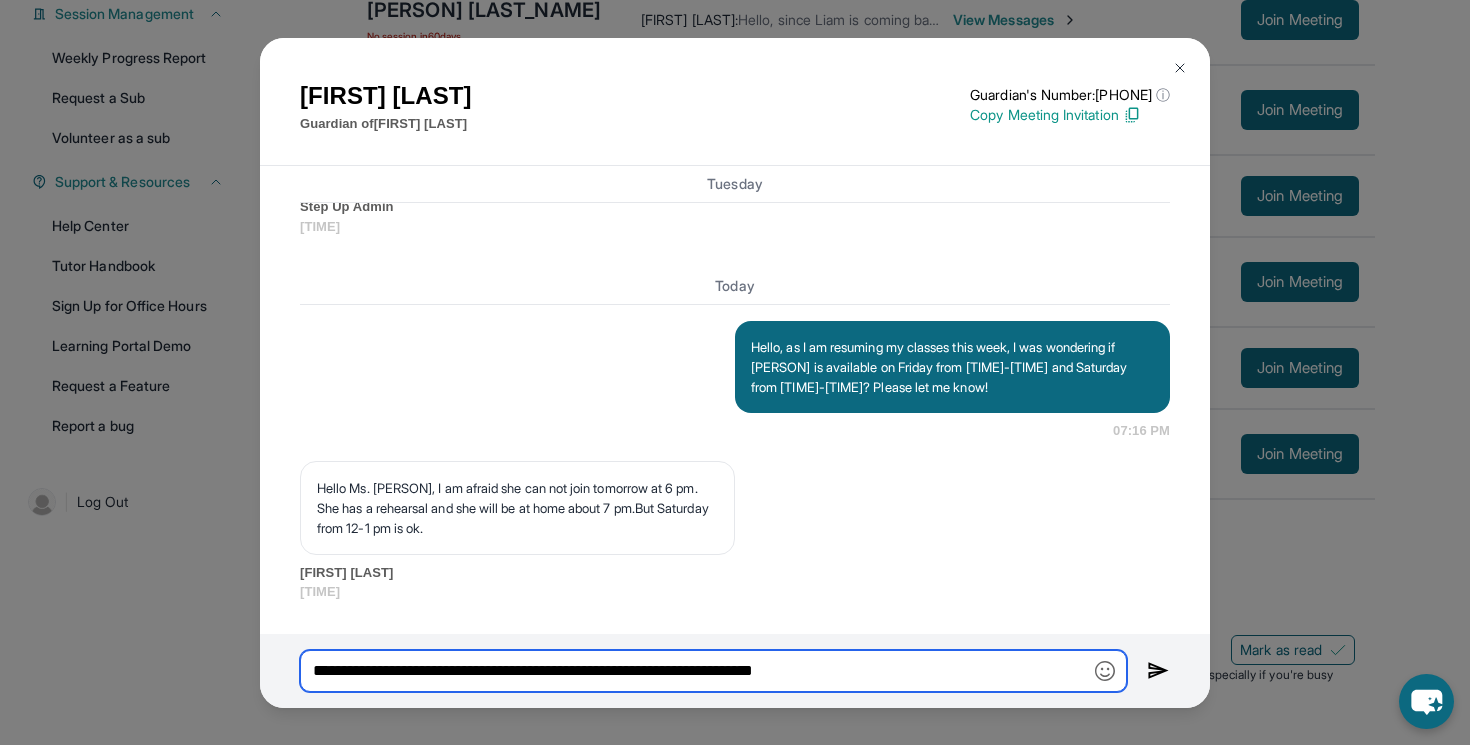 type on "**********" 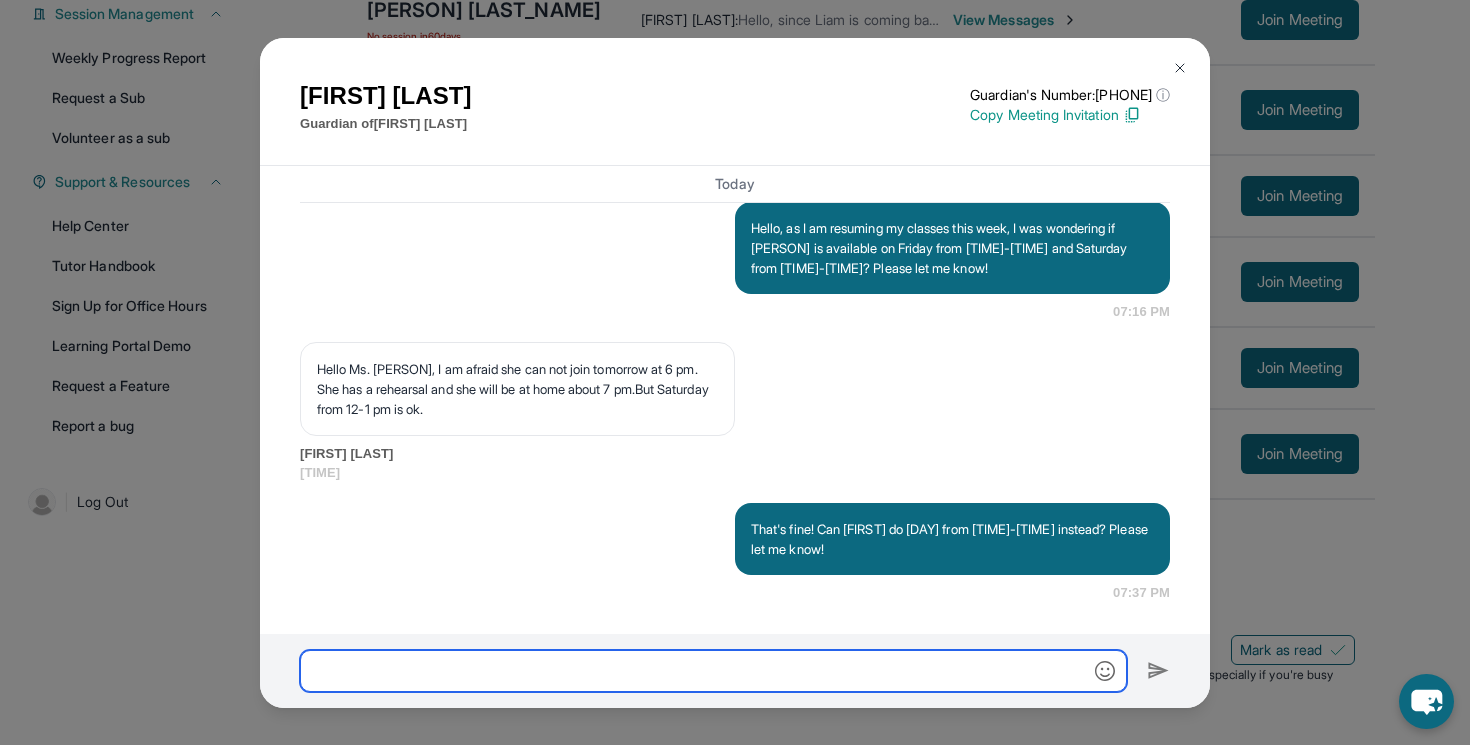 scroll, scrollTop: 39830, scrollLeft: 0, axis: vertical 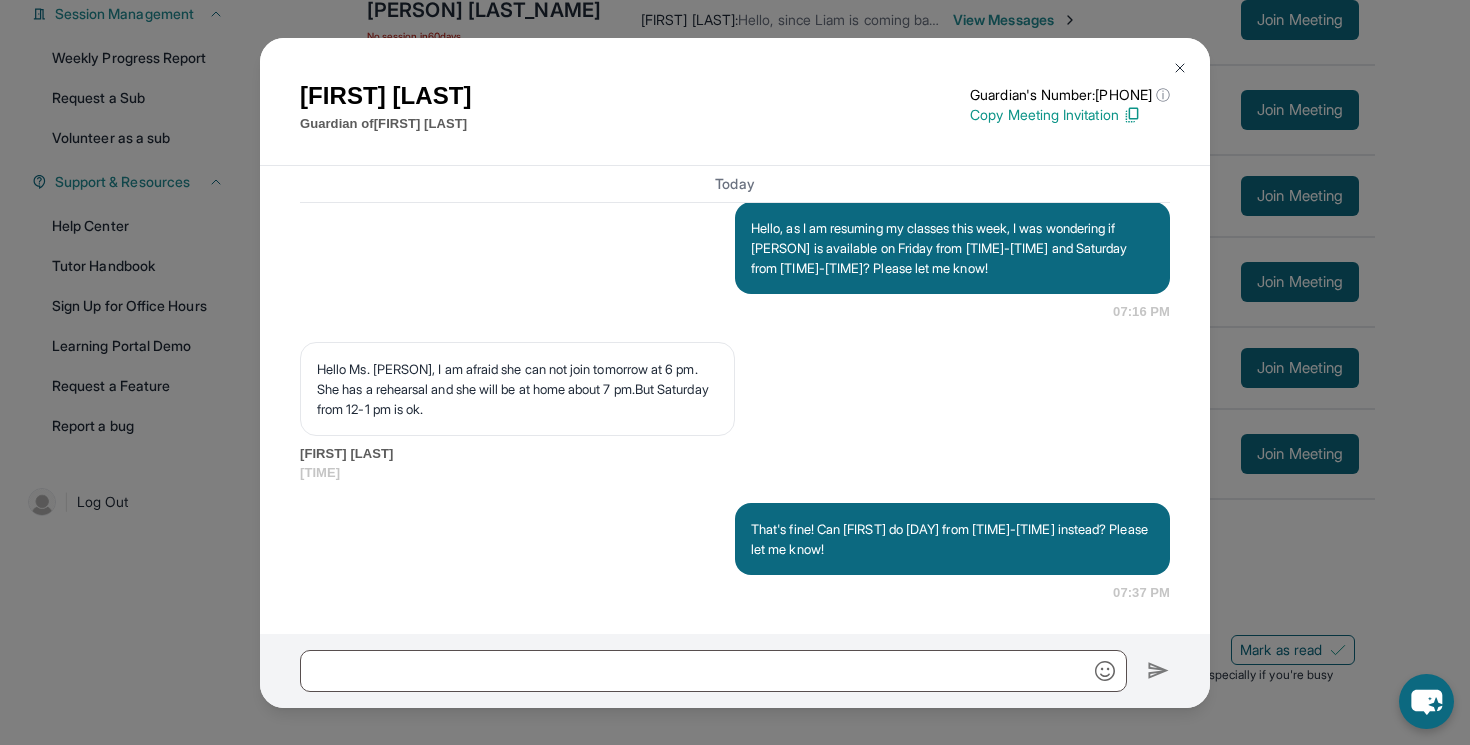 click on "[FIRST] [LAST] Guardian of [FIRST] [LAST] Guardian's Number:  +1[PHONE] ⓘ This isn't the guardian's real number — it's a private forwarding number that keeps their info safe while still letting you text them. Copy Meeting Invitation [MONTH] [DAY], [YEAR] **New Step Up Tutoring Match Chat**: Hi [FIRST]! This is the start of your chat with [FIRST]'s new tutor, [FIRST]. Please respond to this text with a message to your tutor introducing yourself with your name and your relation to [FIRST] within 24 hours. They will reply to start scheduling your first session (we suggest within 7 days of this text) and 2x/week tutoring schedule. Save this contact with your tutor's name and Step Up, so you know where to reach them. Happy tutoring! :) Step Up Admin [TIME] Step Up Admin [TIME] Step Up Admin [TIME] We have set up weekly assigned meeting times for both of you. If they no longer work, please communicate with each other to find a new time: Tuesday [TIME] - [TIME], Friday [TIME] - [TIME] Step Up Admin TY" at bounding box center (735, 372) 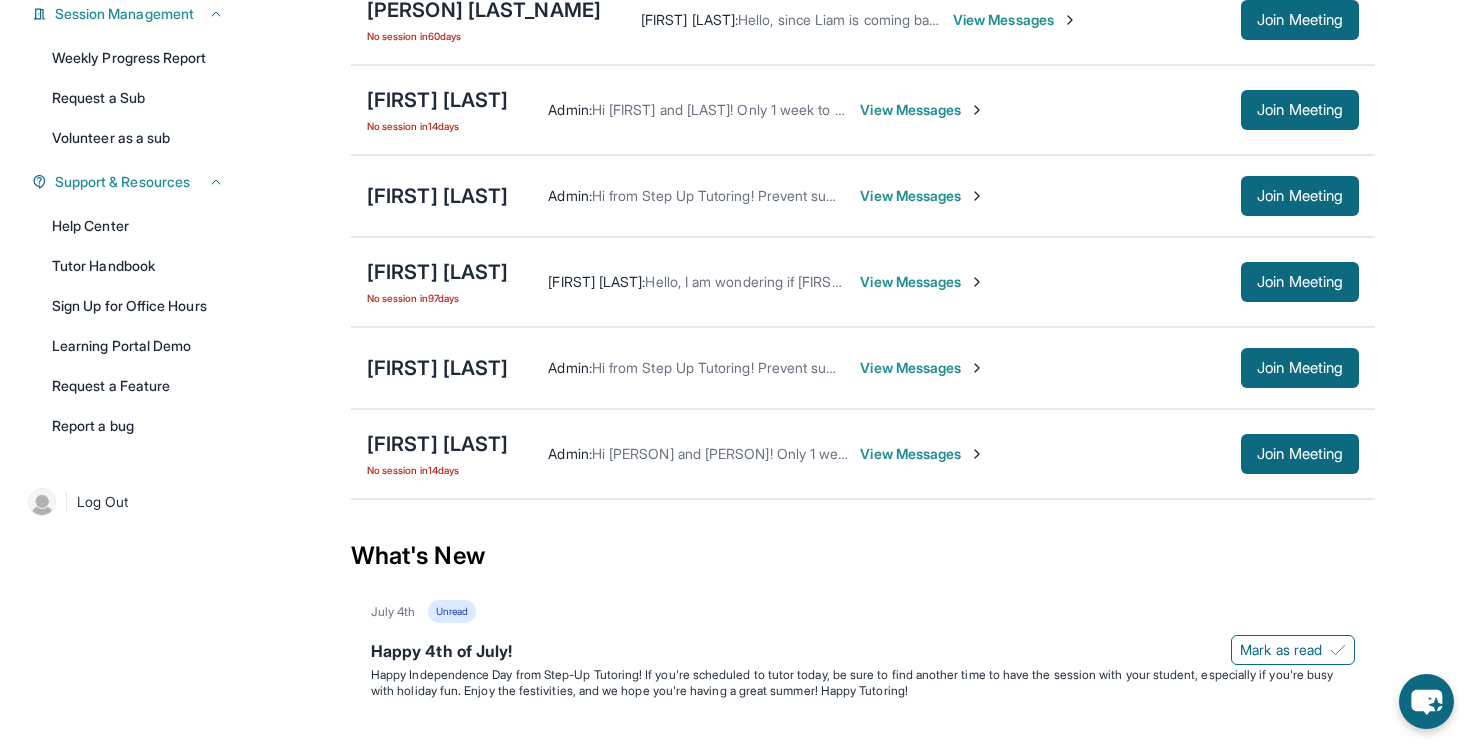 scroll, scrollTop: 259, scrollLeft: 0, axis: vertical 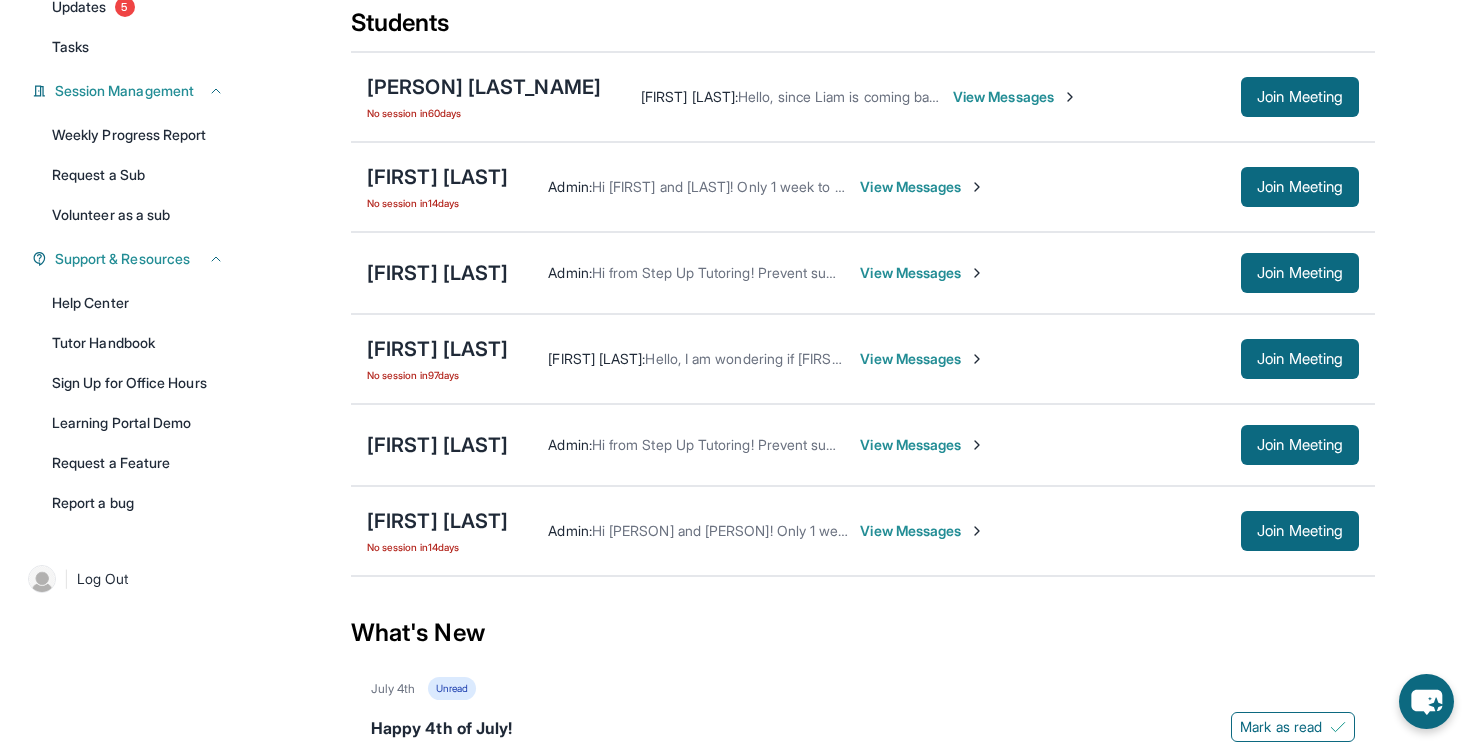 click on "View Messages" at bounding box center [1015, 97] 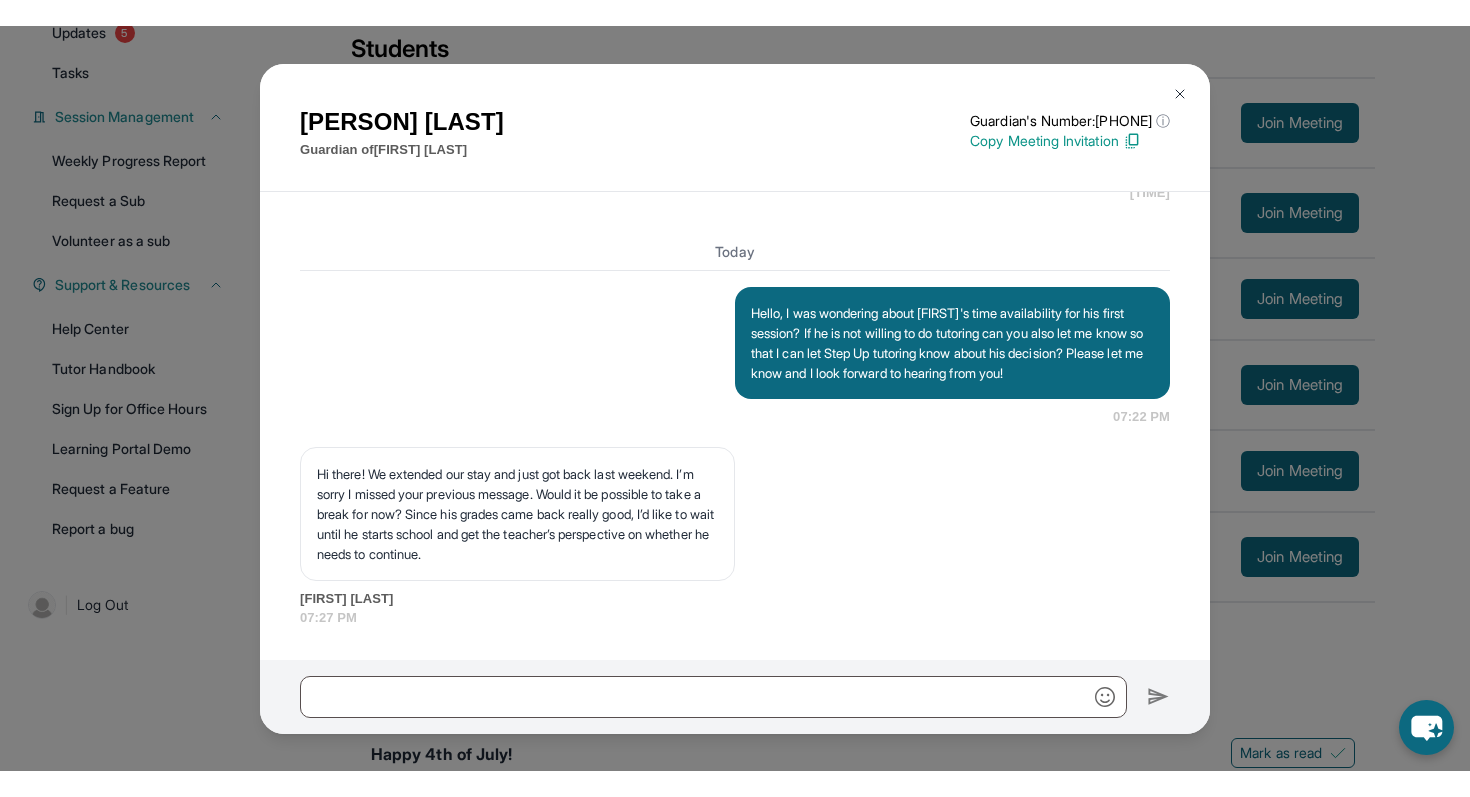 scroll, scrollTop: 4483, scrollLeft: 0, axis: vertical 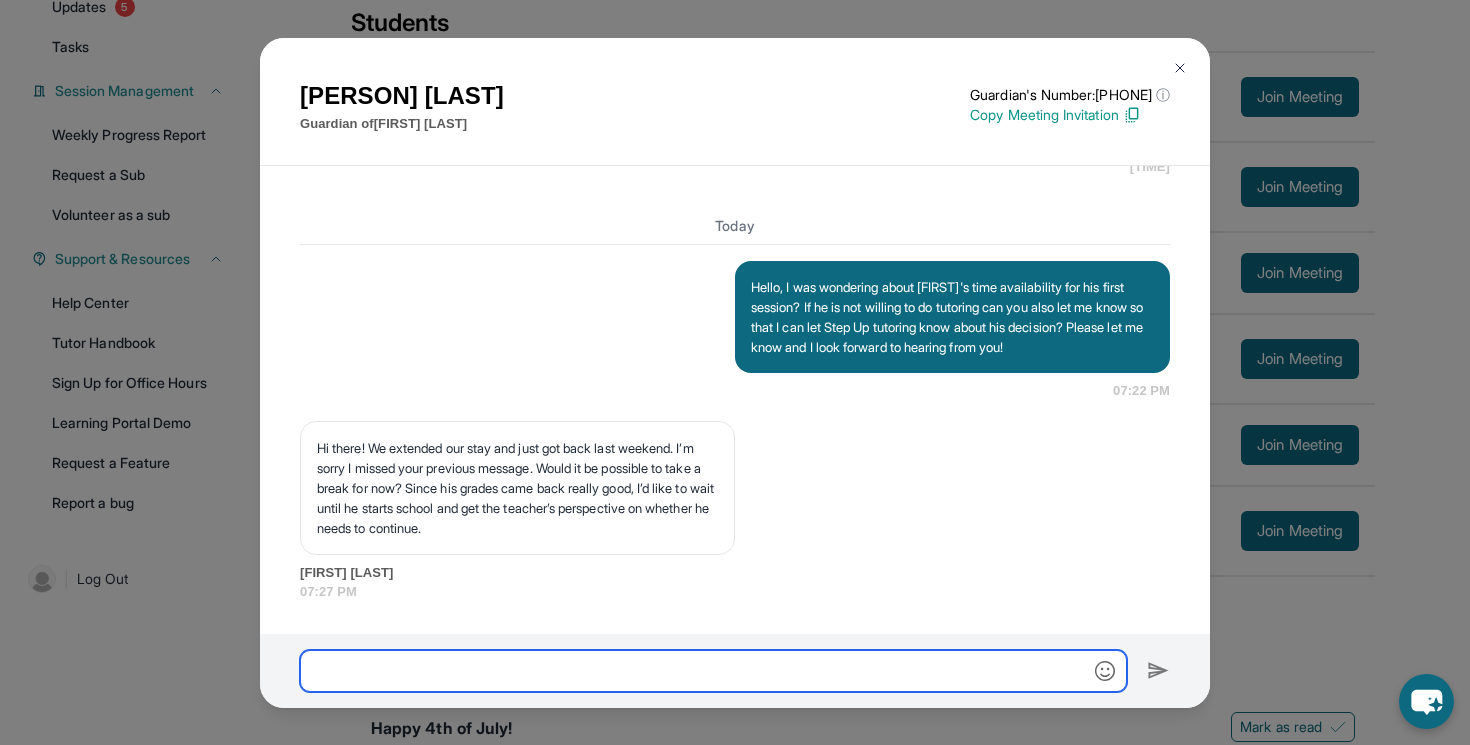 click at bounding box center (713, 671) 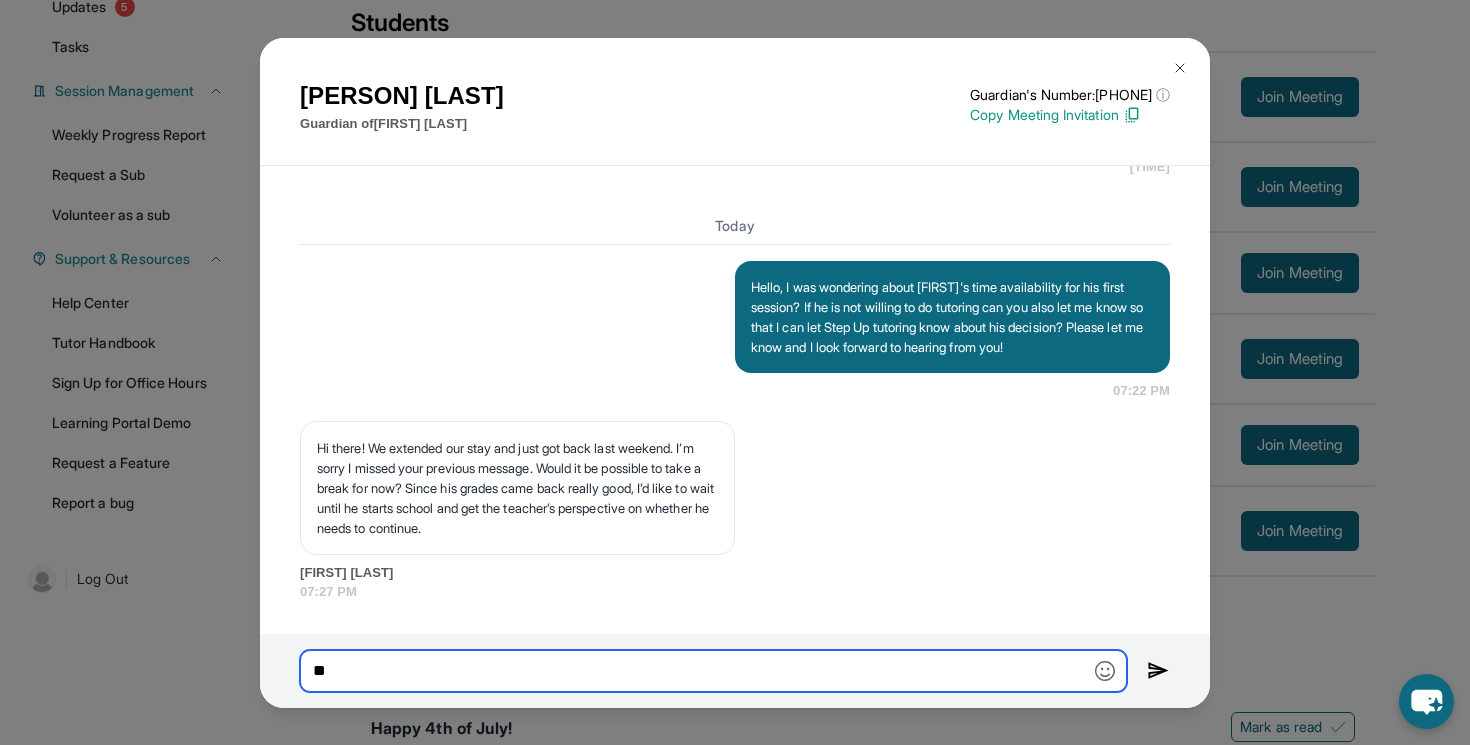 type on "*" 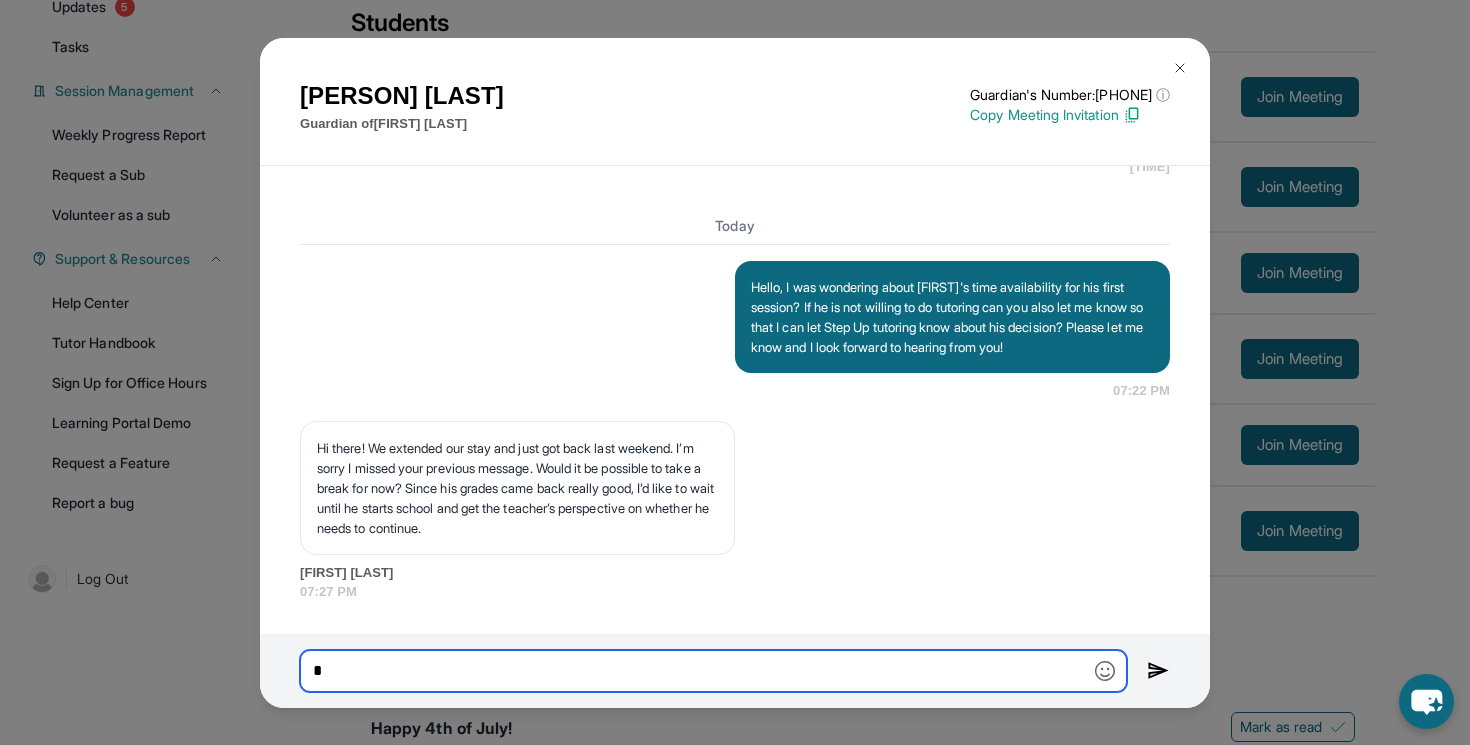 type 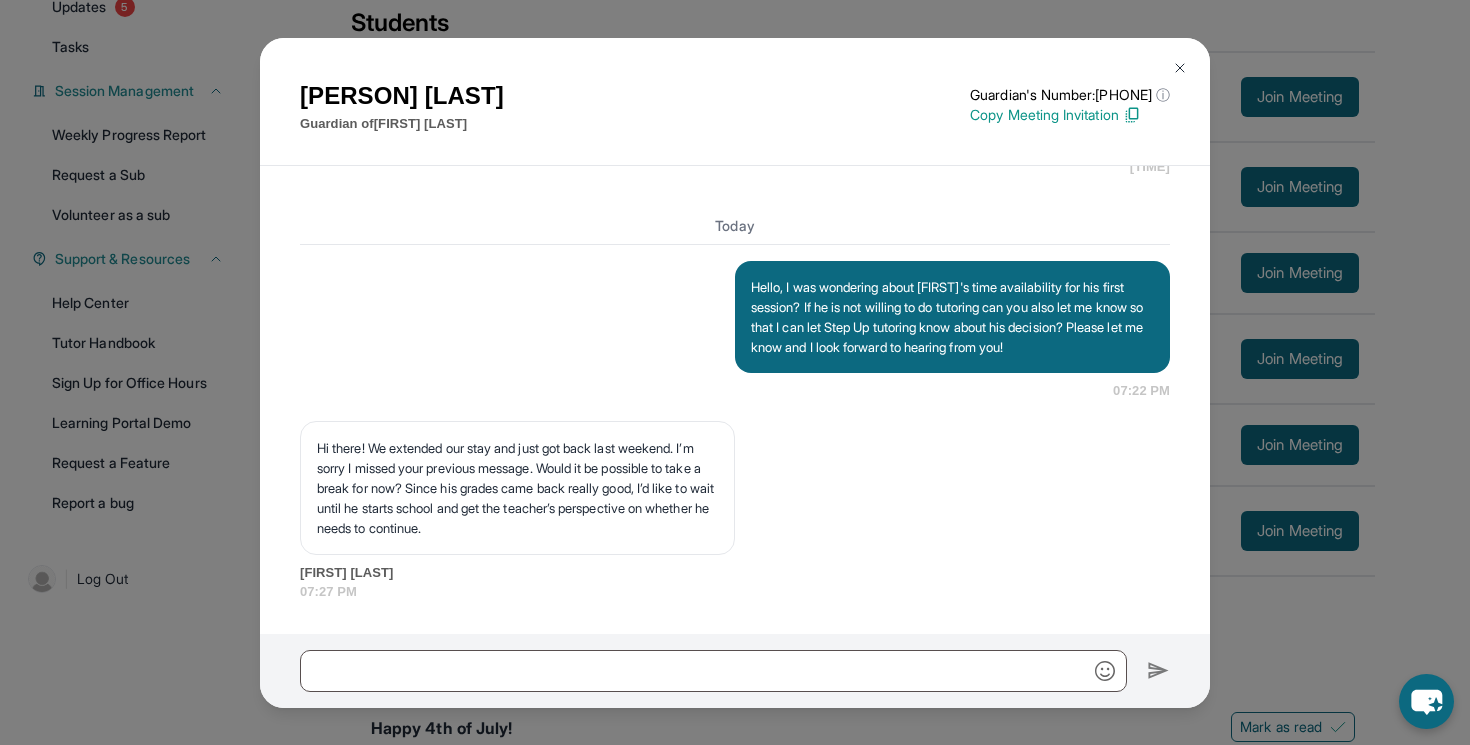 click at bounding box center [1180, 68] 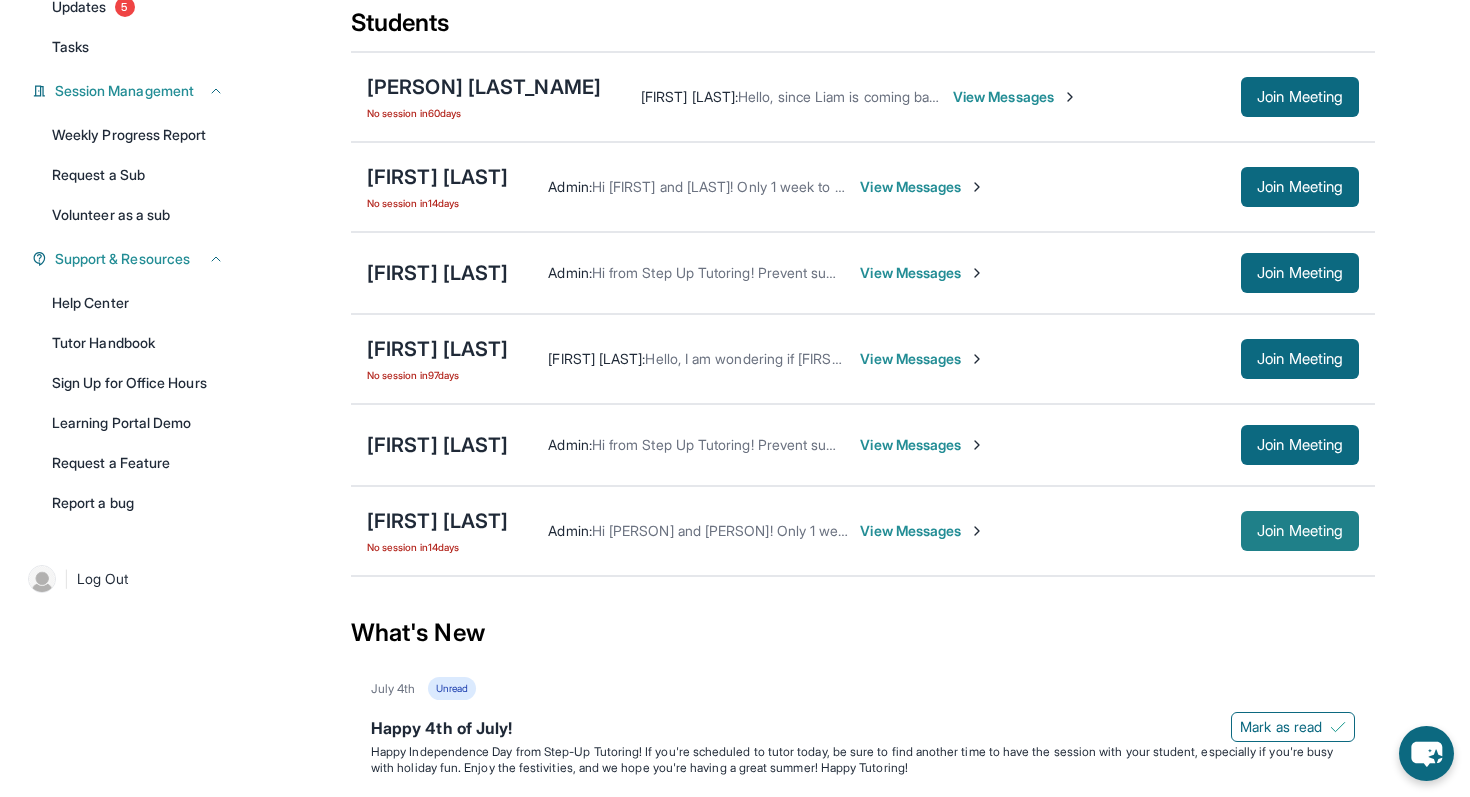 click on "Join Meeting" at bounding box center [1300, 531] 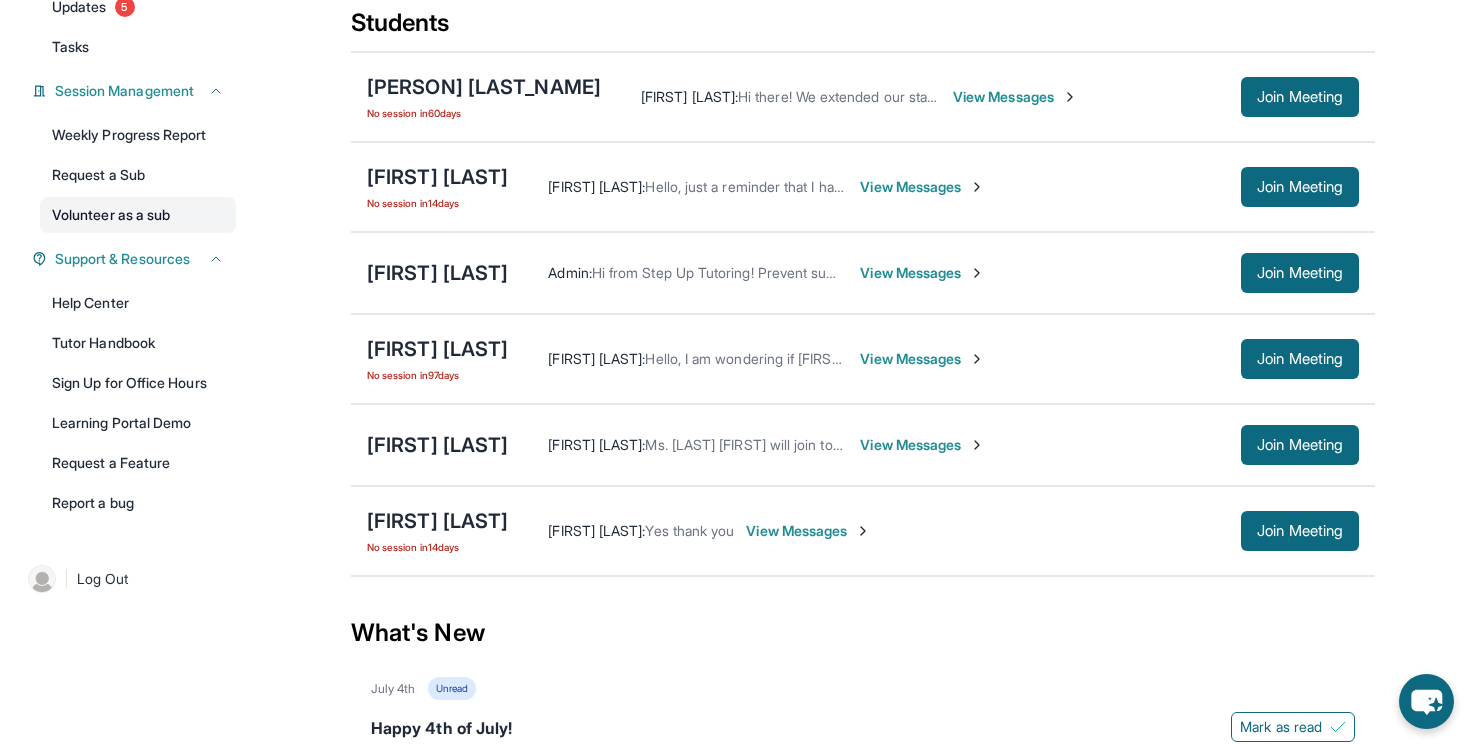 click on "Volunteer as a sub" at bounding box center (138, 215) 